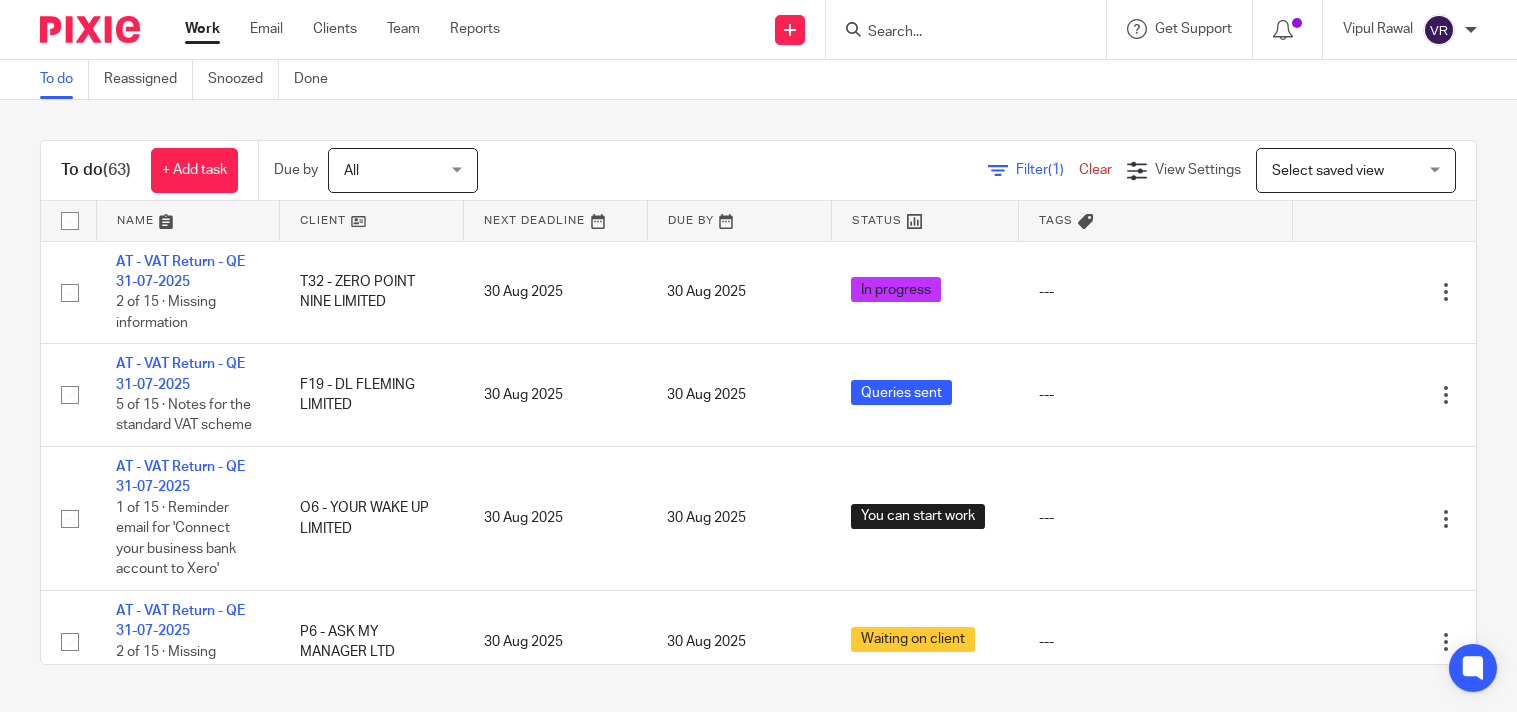 scroll, scrollTop: 0, scrollLeft: 0, axis: both 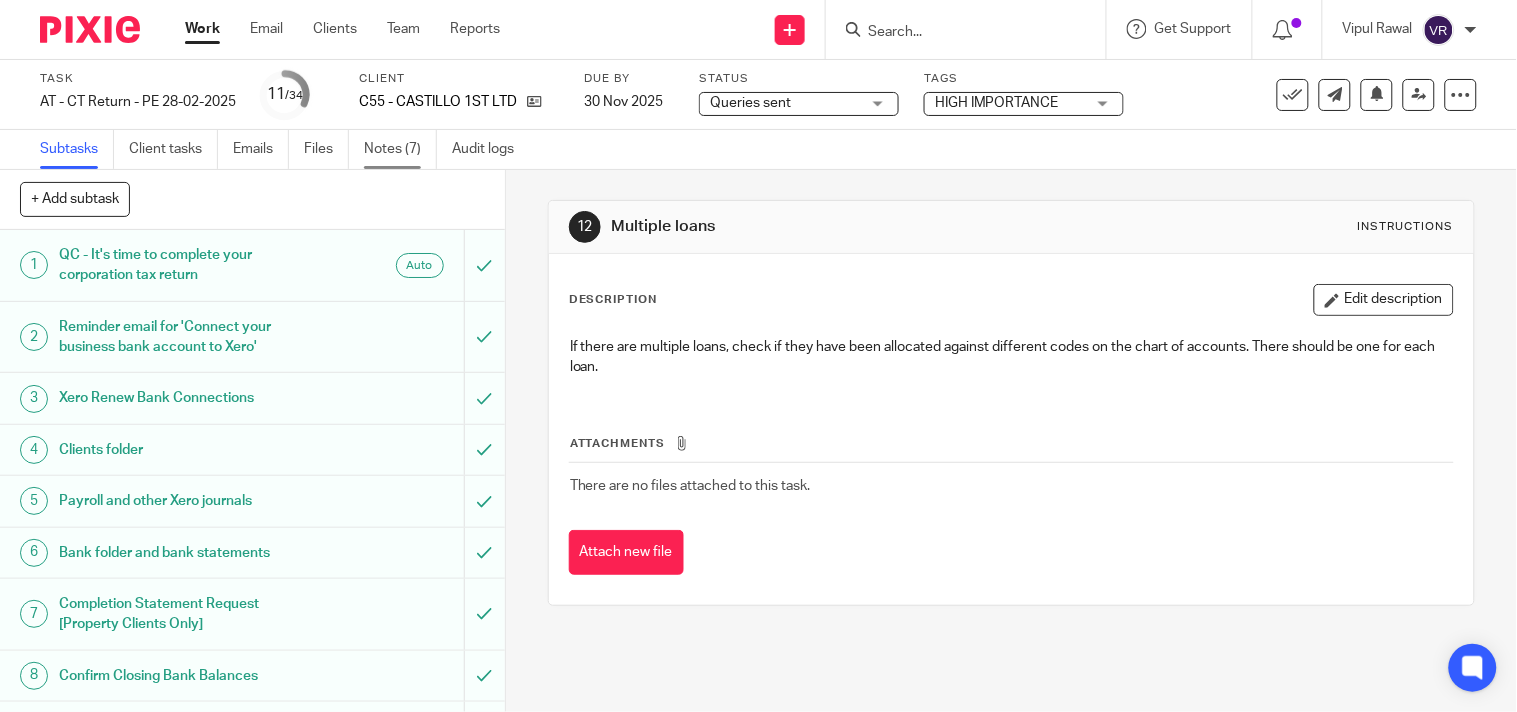 click on "Notes (7)" at bounding box center (400, 149) 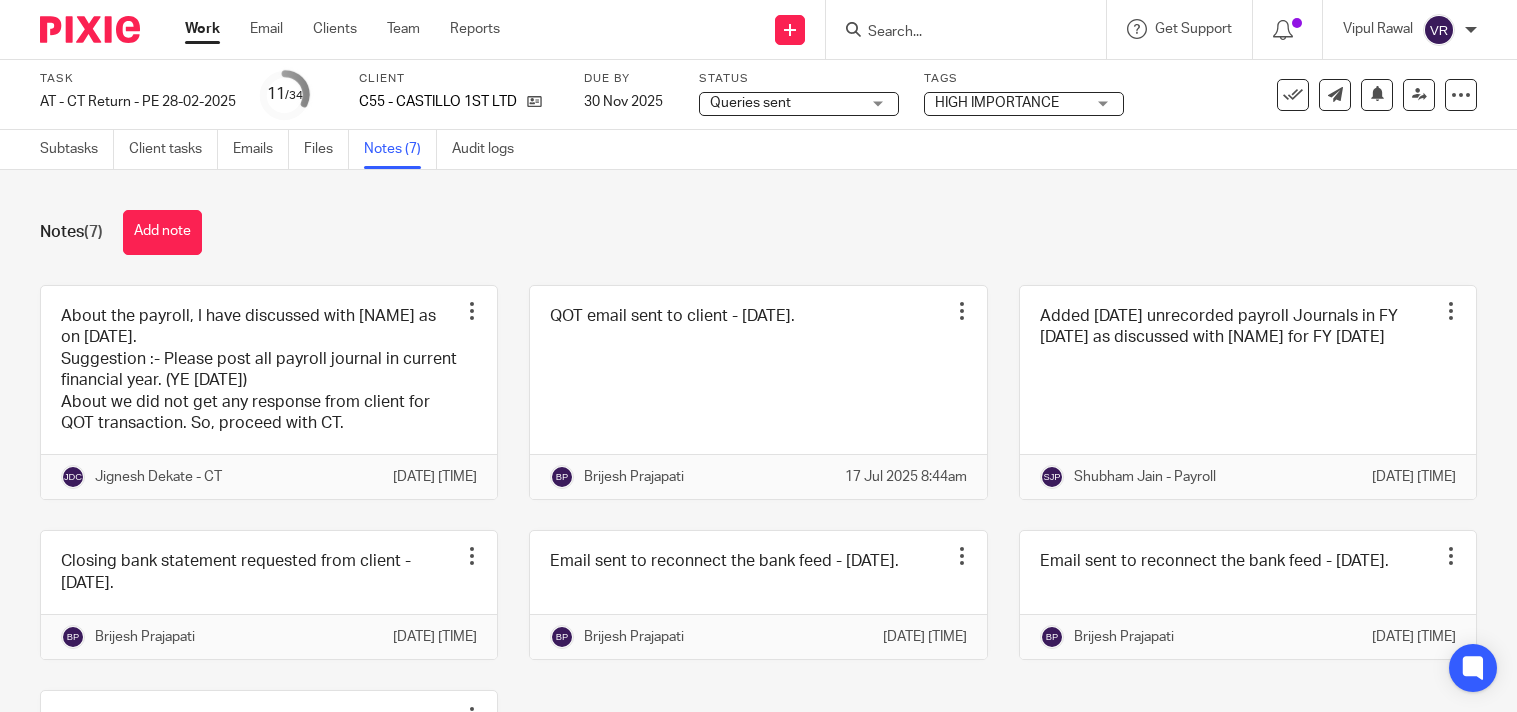 scroll, scrollTop: 0, scrollLeft: 0, axis: both 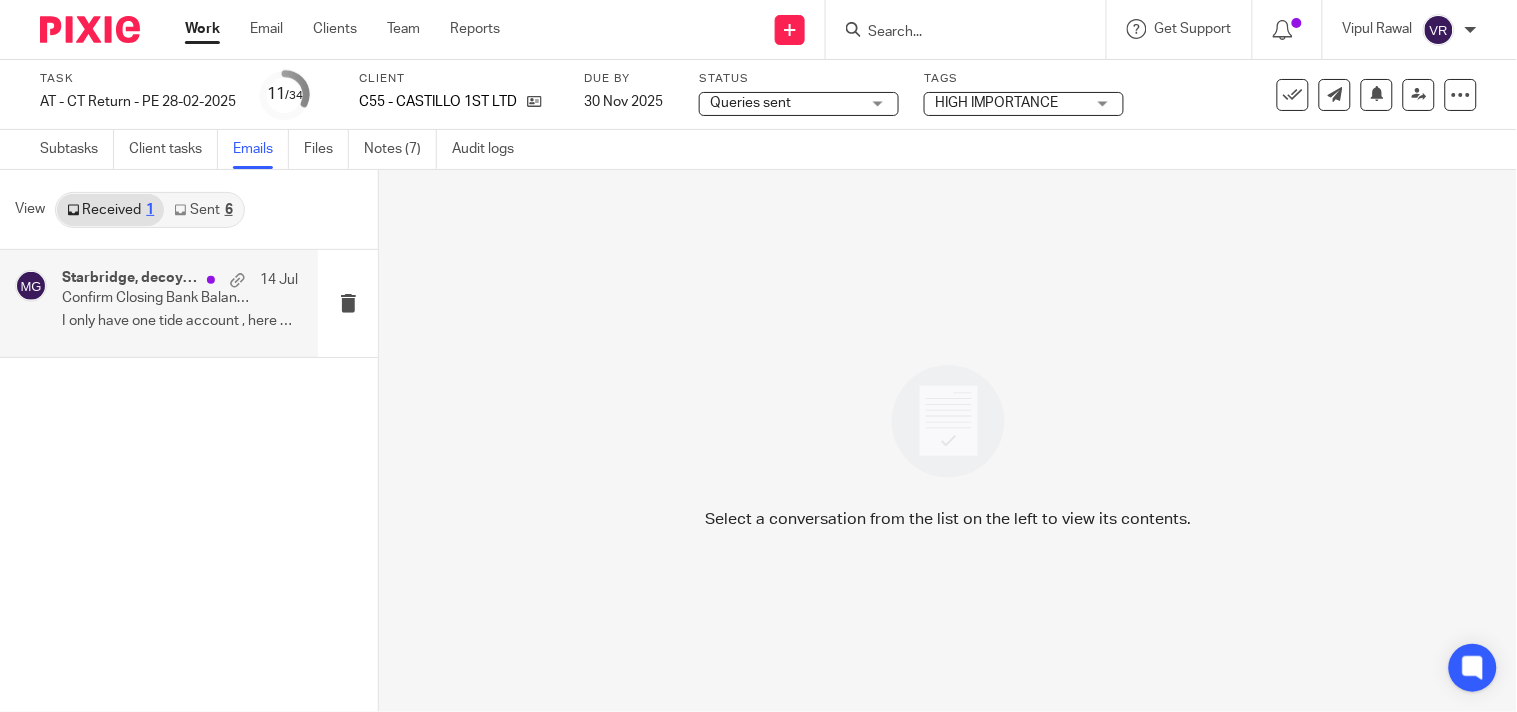 click on "I only have one tide account , here are the..." at bounding box center (180, 321) 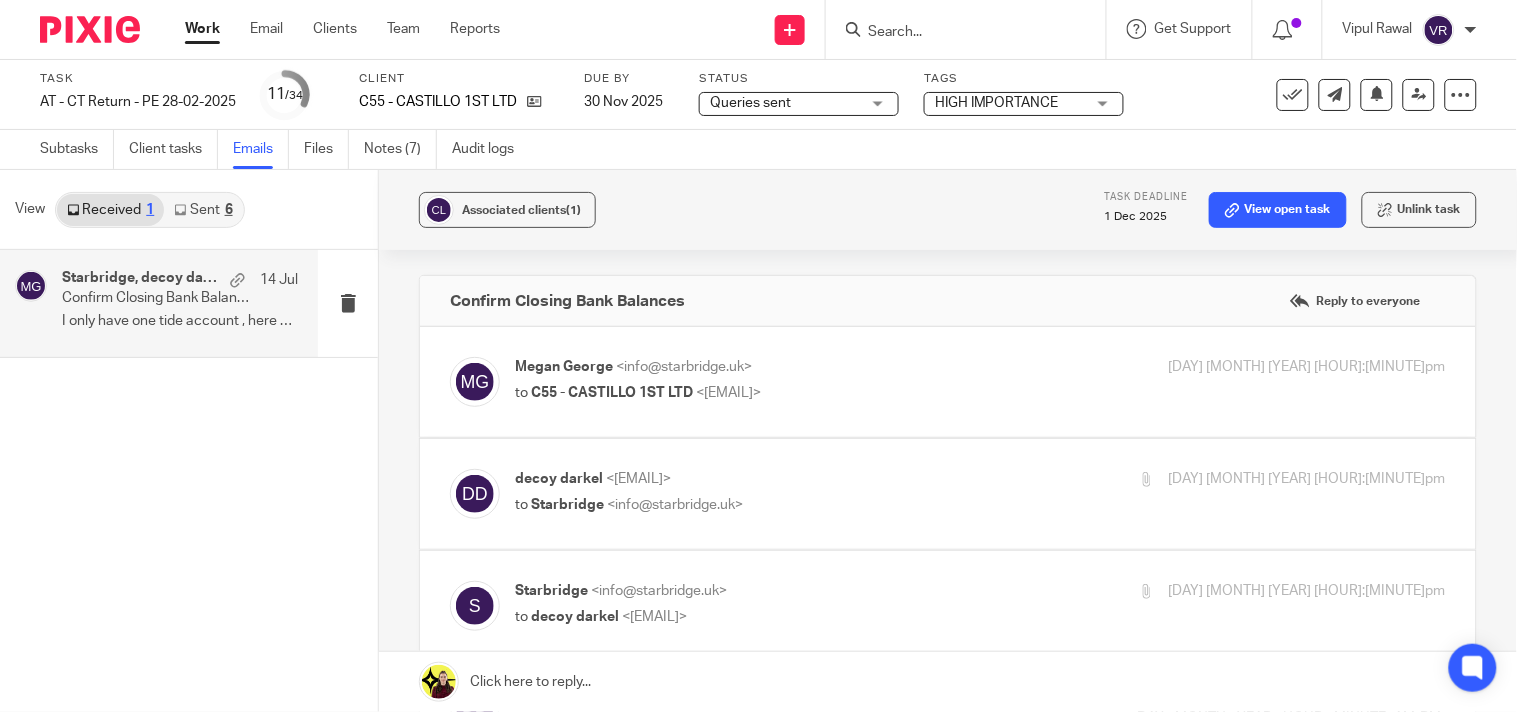 scroll, scrollTop: 0, scrollLeft: 0, axis: both 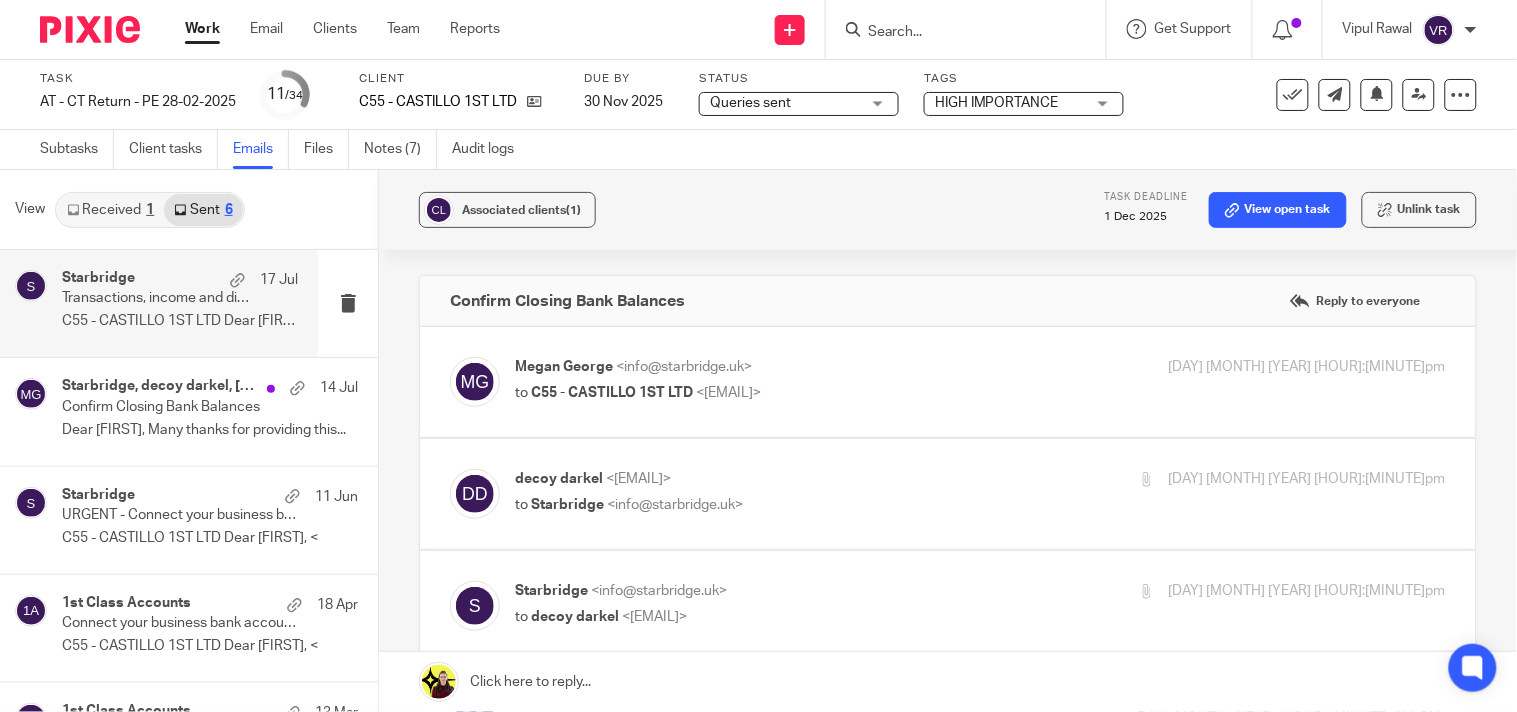 click on "C55 - CASTILLO 1ST LTD     Dear Joseph,   ..." at bounding box center [180, 321] 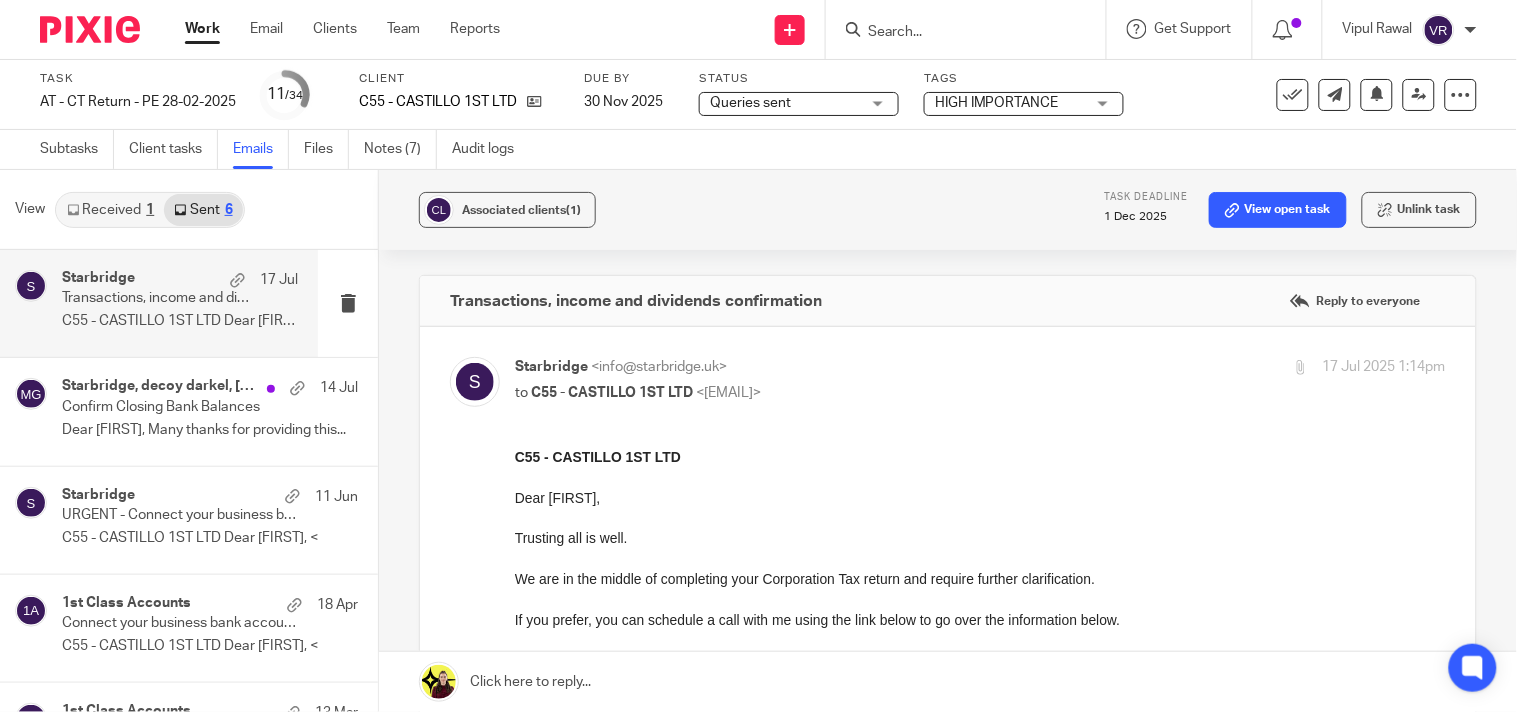 scroll, scrollTop: 0, scrollLeft: 0, axis: both 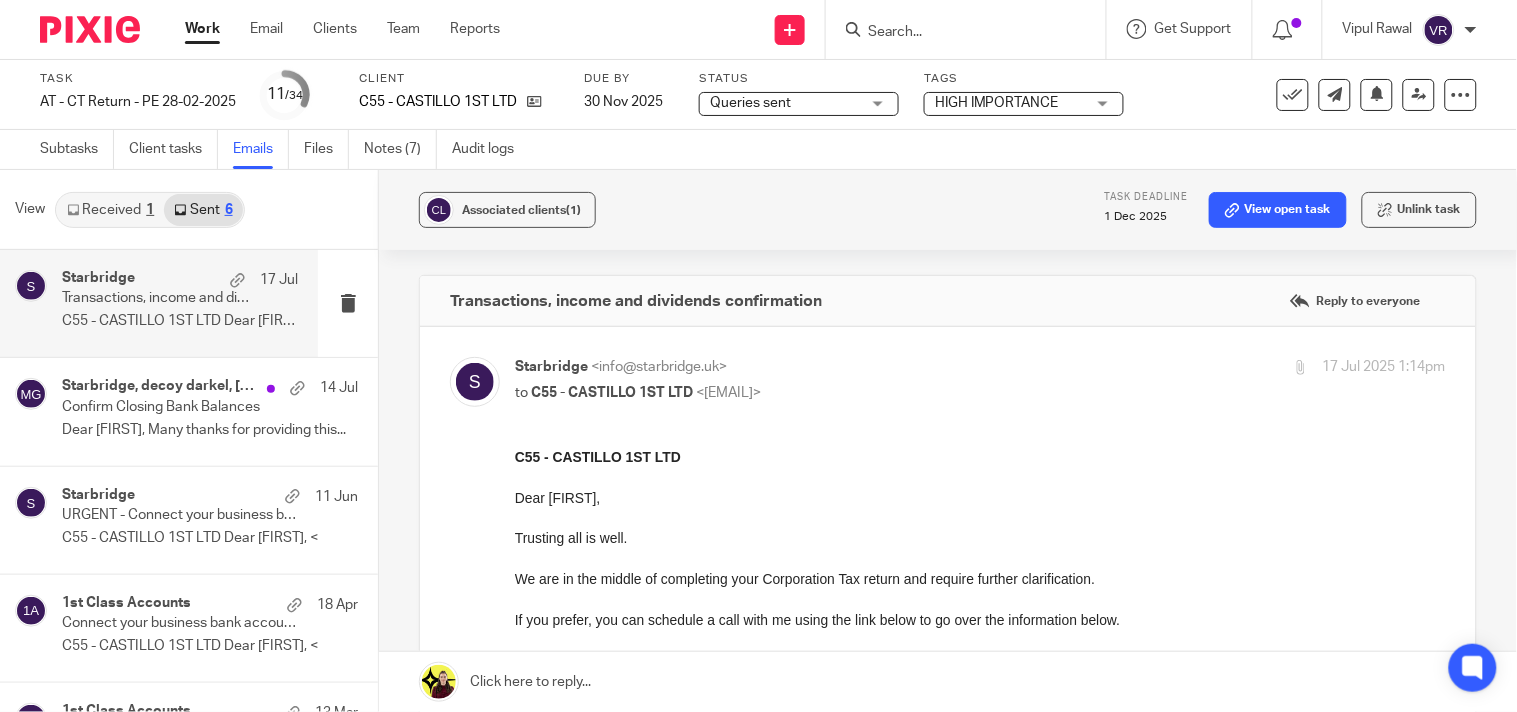 click on "Received
1" at bounding box center [110, 210] 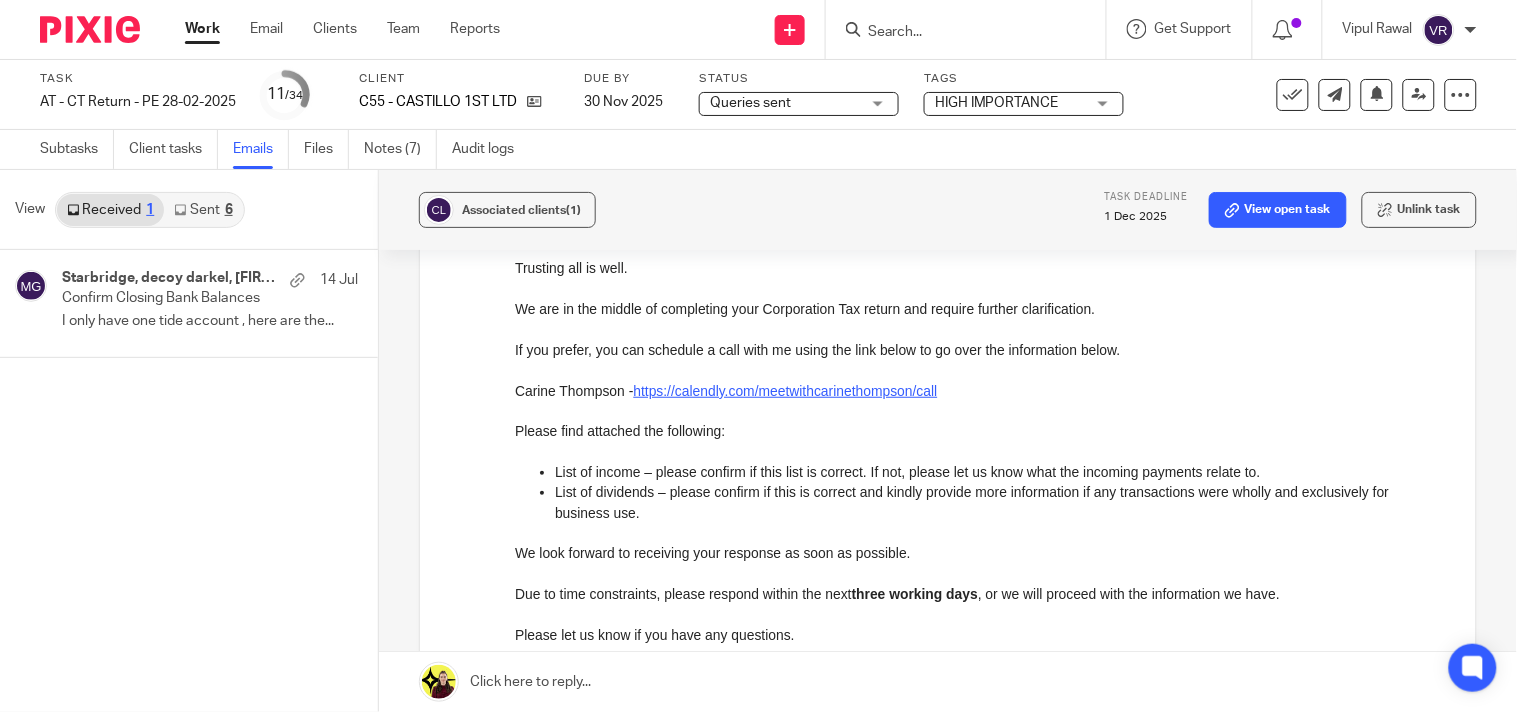 scroll, scrollTop: 0, scrollLeft: 0, axis: both 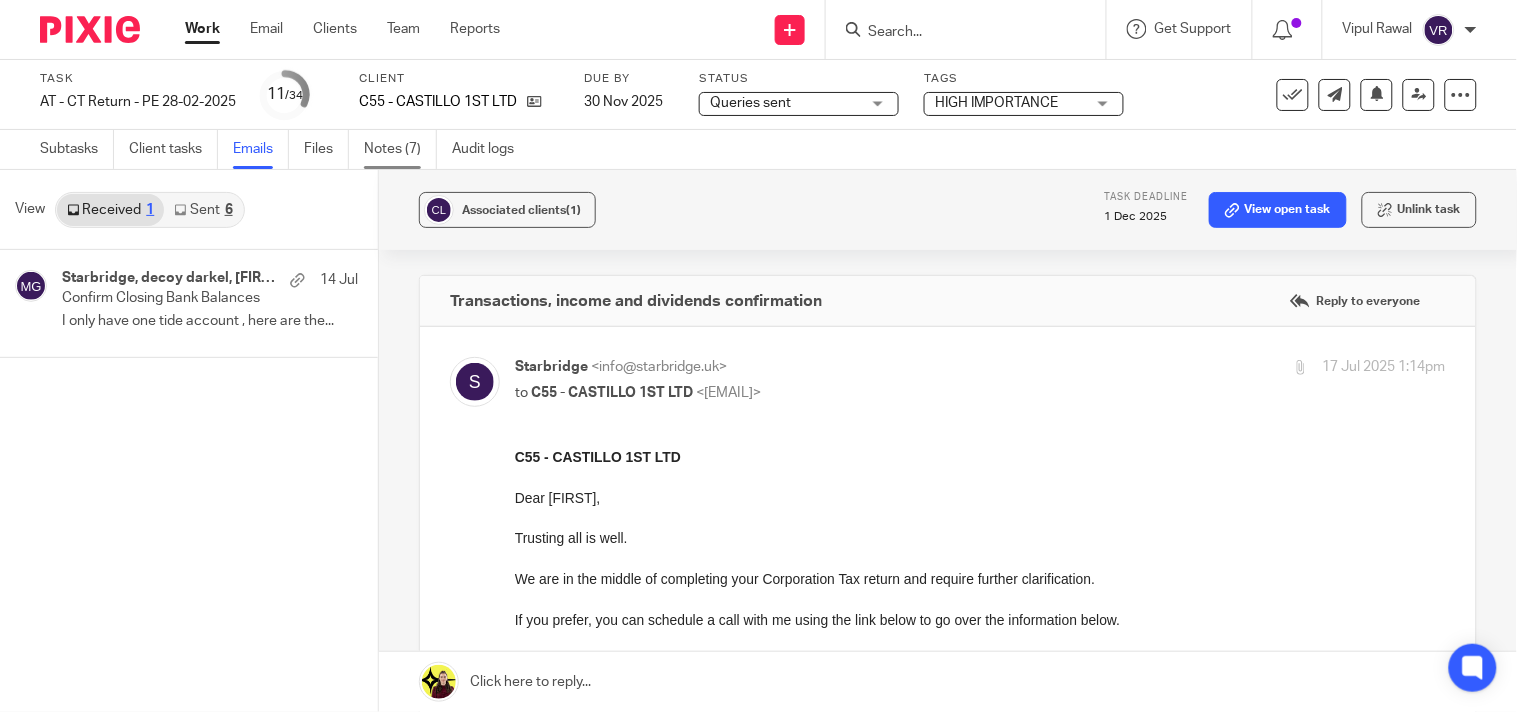 click on "Notes (7)" at bounding box center (400, 149) 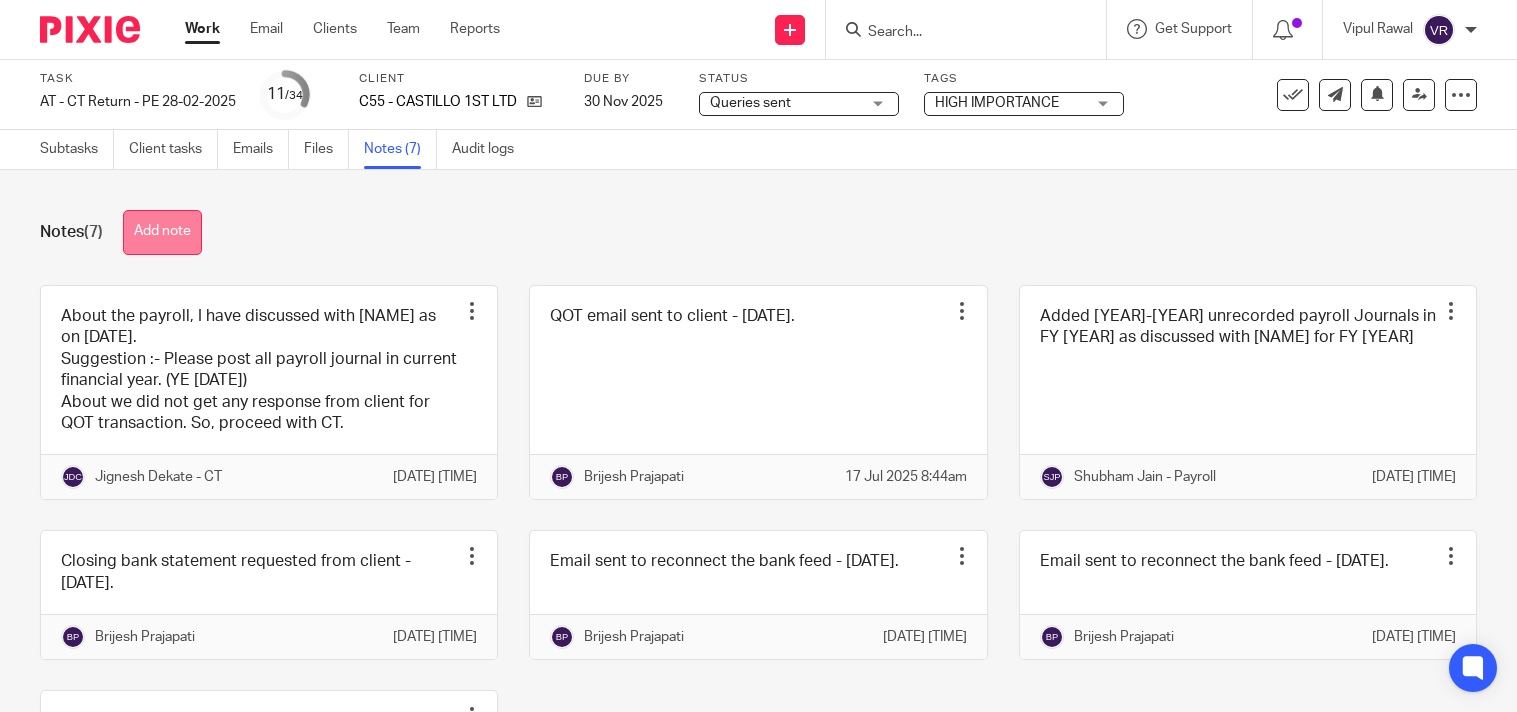 scroll, scrollTop: 0, scrollLeft: 0, axis: both 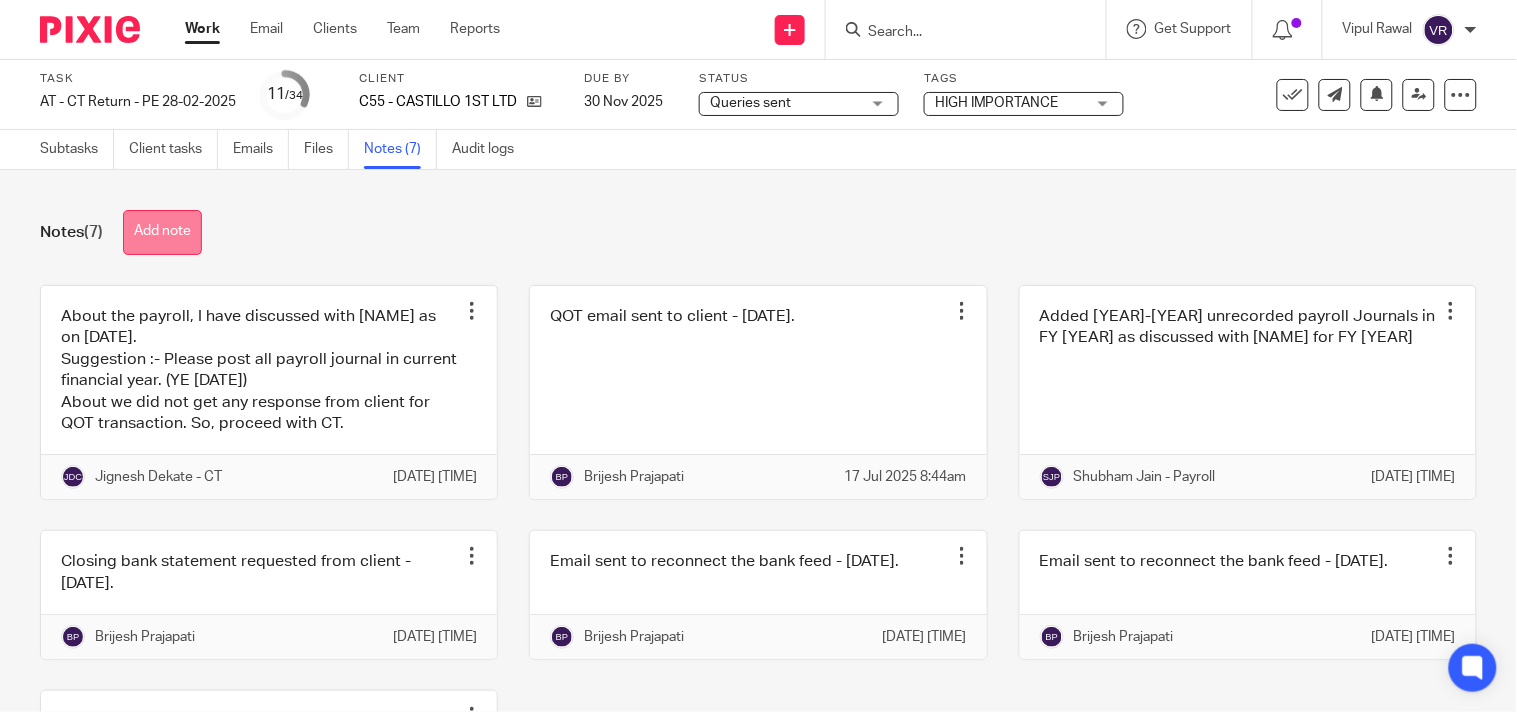 click on "Add note" at bounding box center [162, 232] 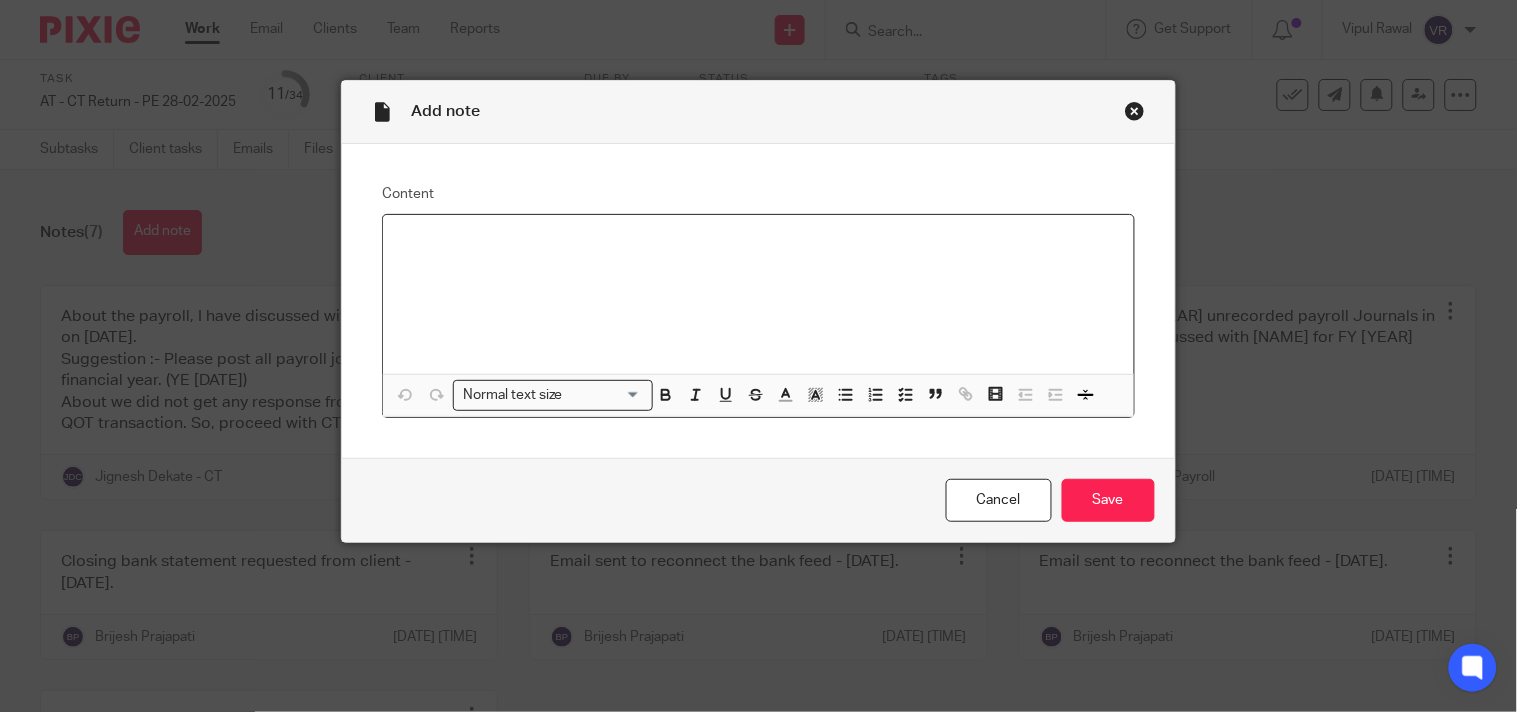 type 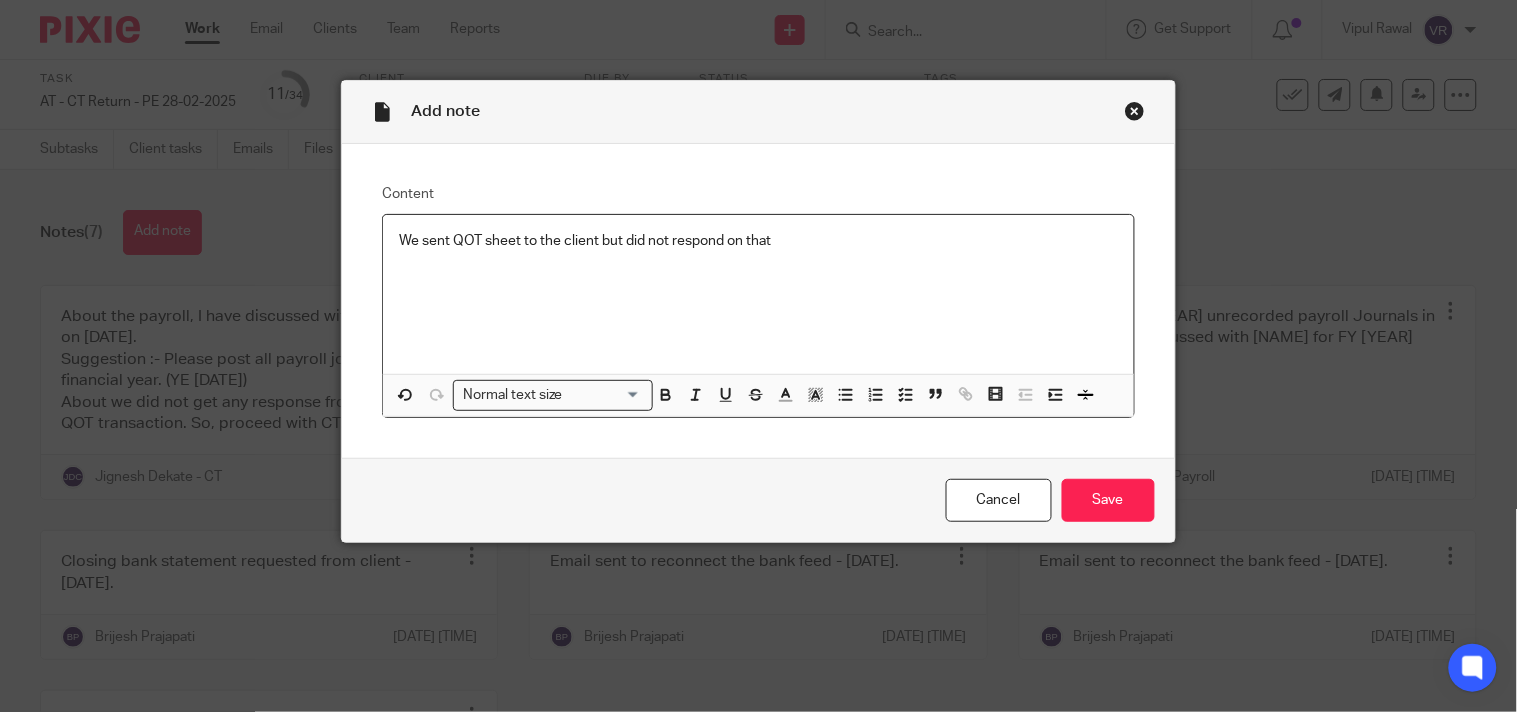 click on "We sent QOT sheet to the client but did not respond on that" at bounding box center [758, 241] 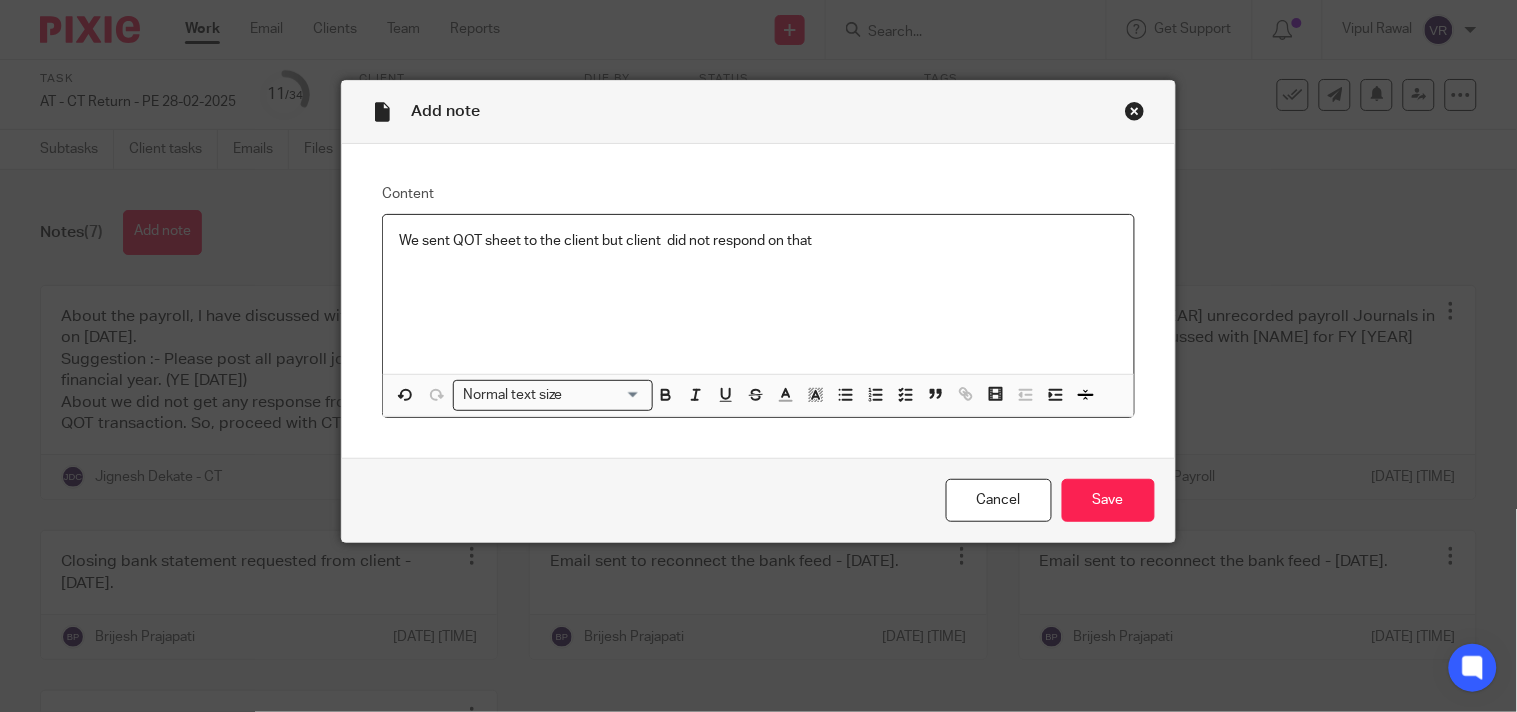 click on "We sent QOT sheet to the client but client  did not respond on that" at bounding box center [758, 241] 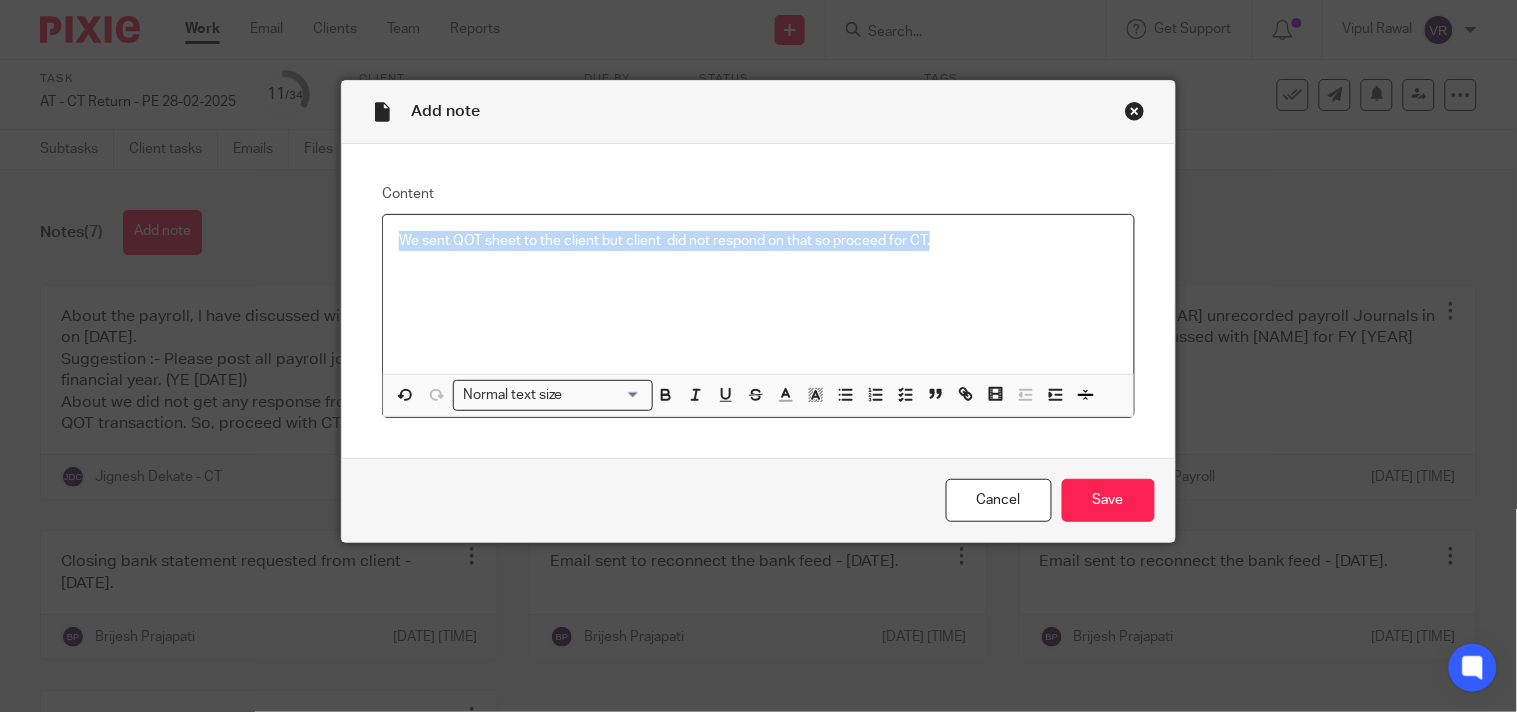 copy on "We sent QOT sheet to the client but client  did not respond on that so proceed for CT." 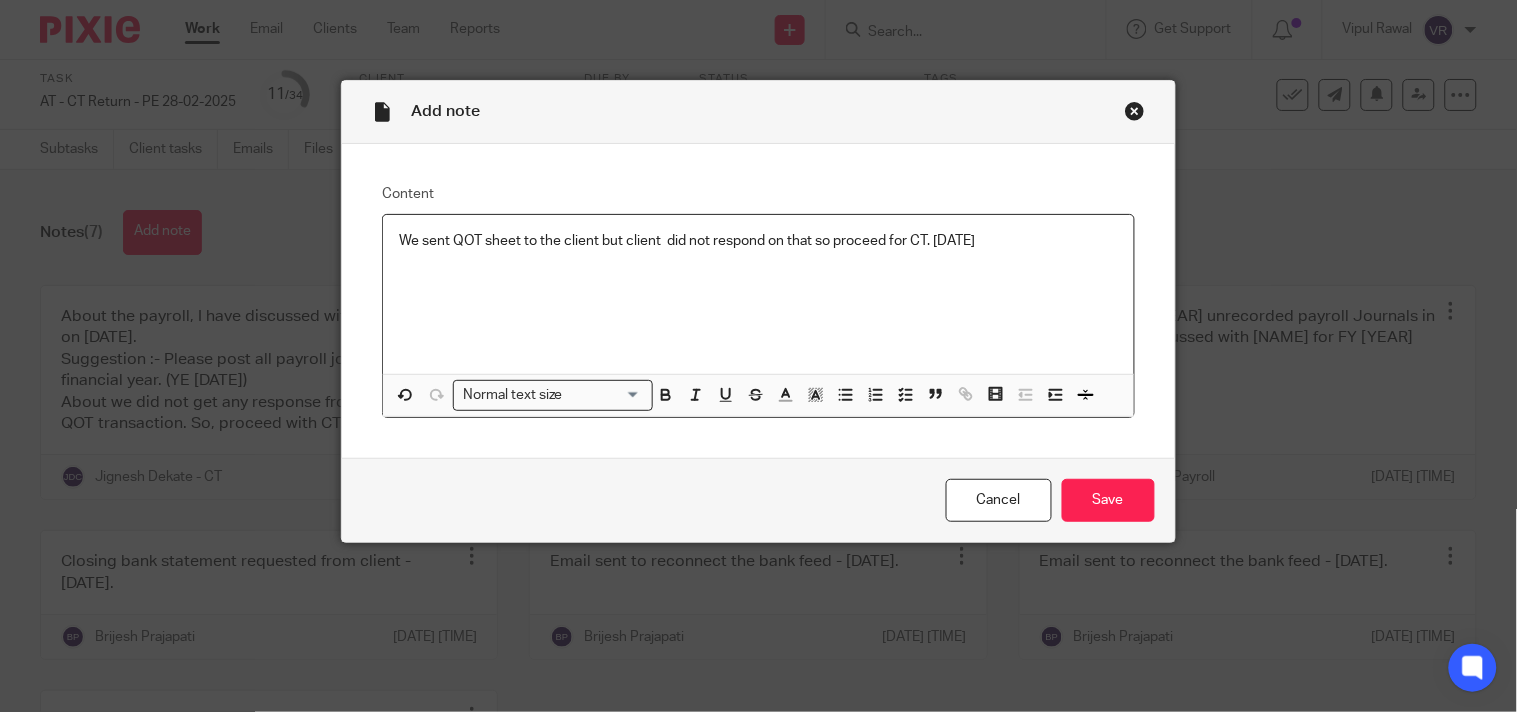 click on "We sent QOT sheet to the client but client  did not respond on that so proceed for CT. 05.08.2025" at bounding box center (758, 241) 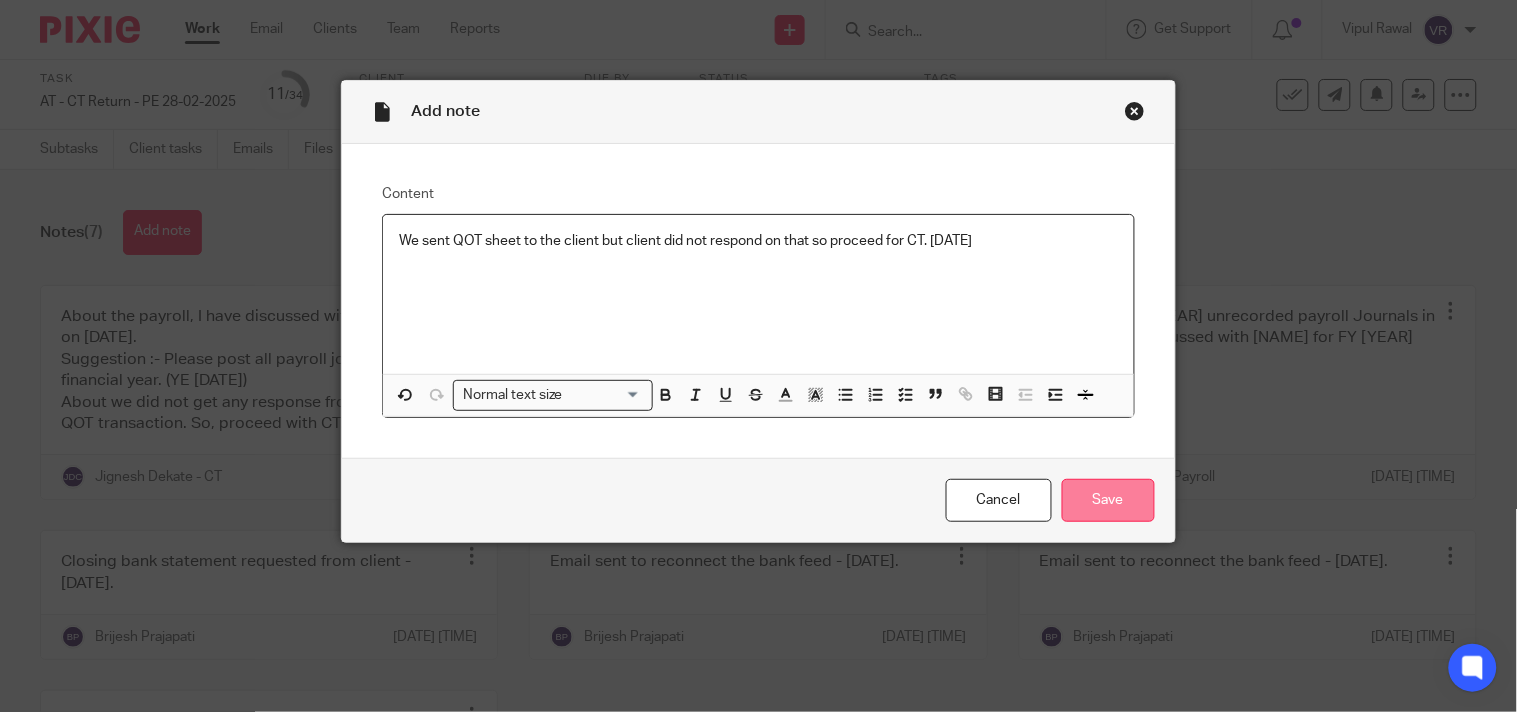 click on "Save" at bounding box center [1108, 500] 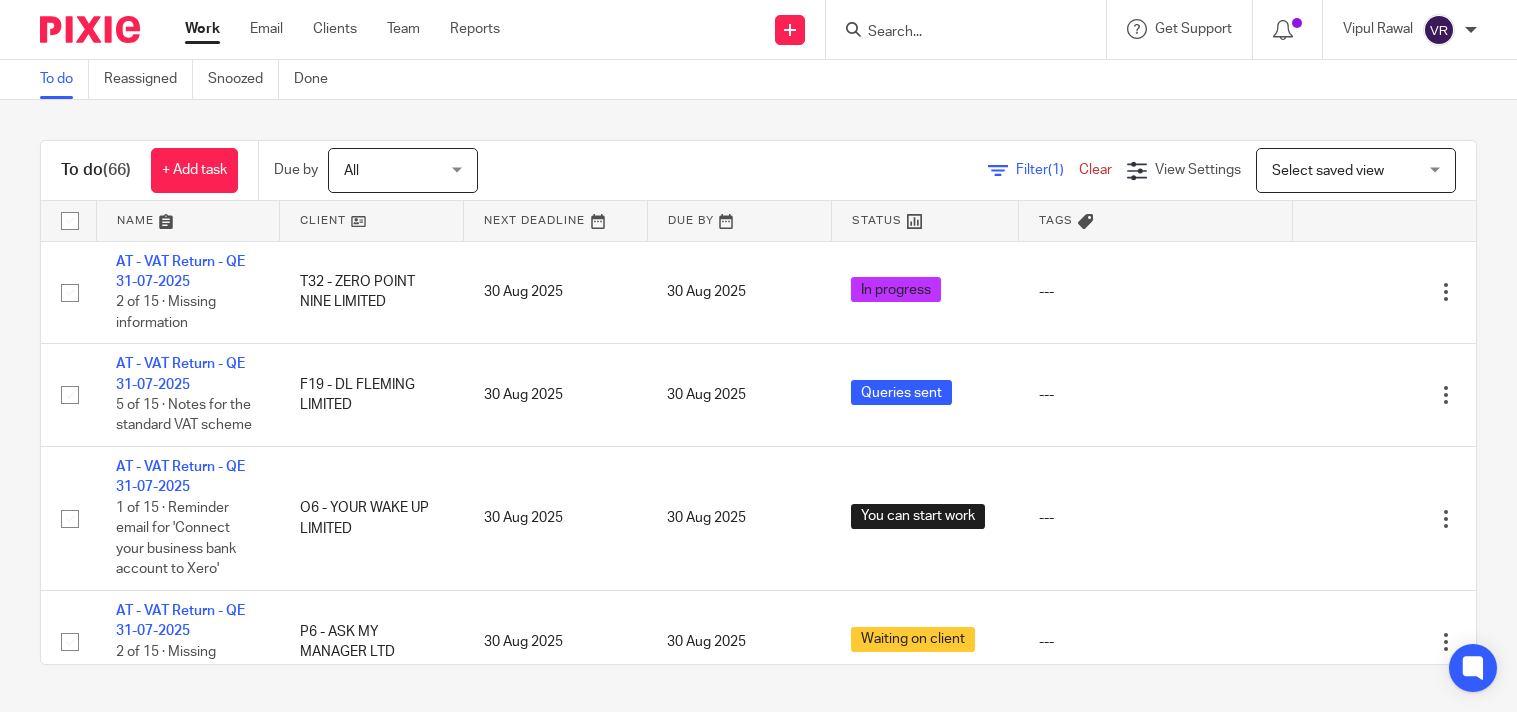 scroll, scrollTop: 0, scrollLeft: 0, axis: both 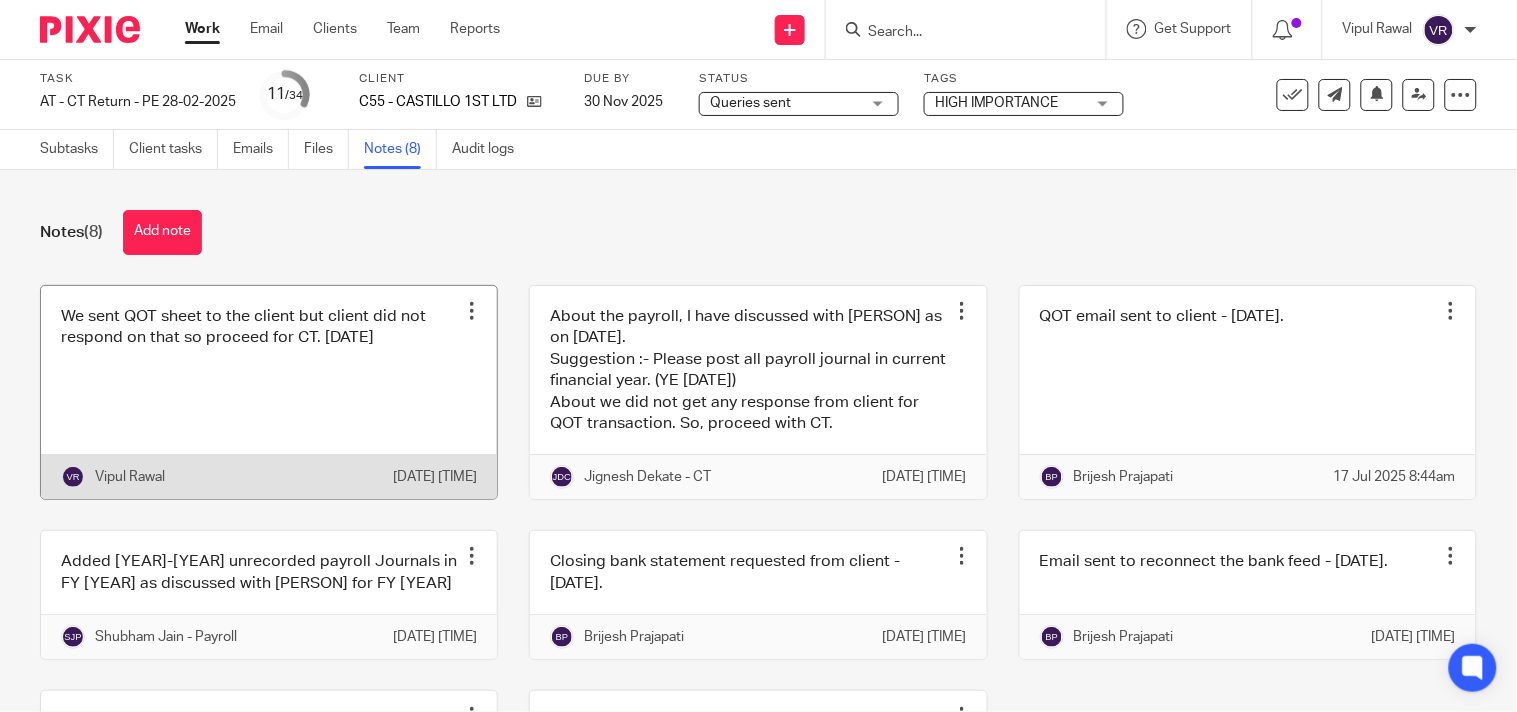 click at bounding box center [472, 311] 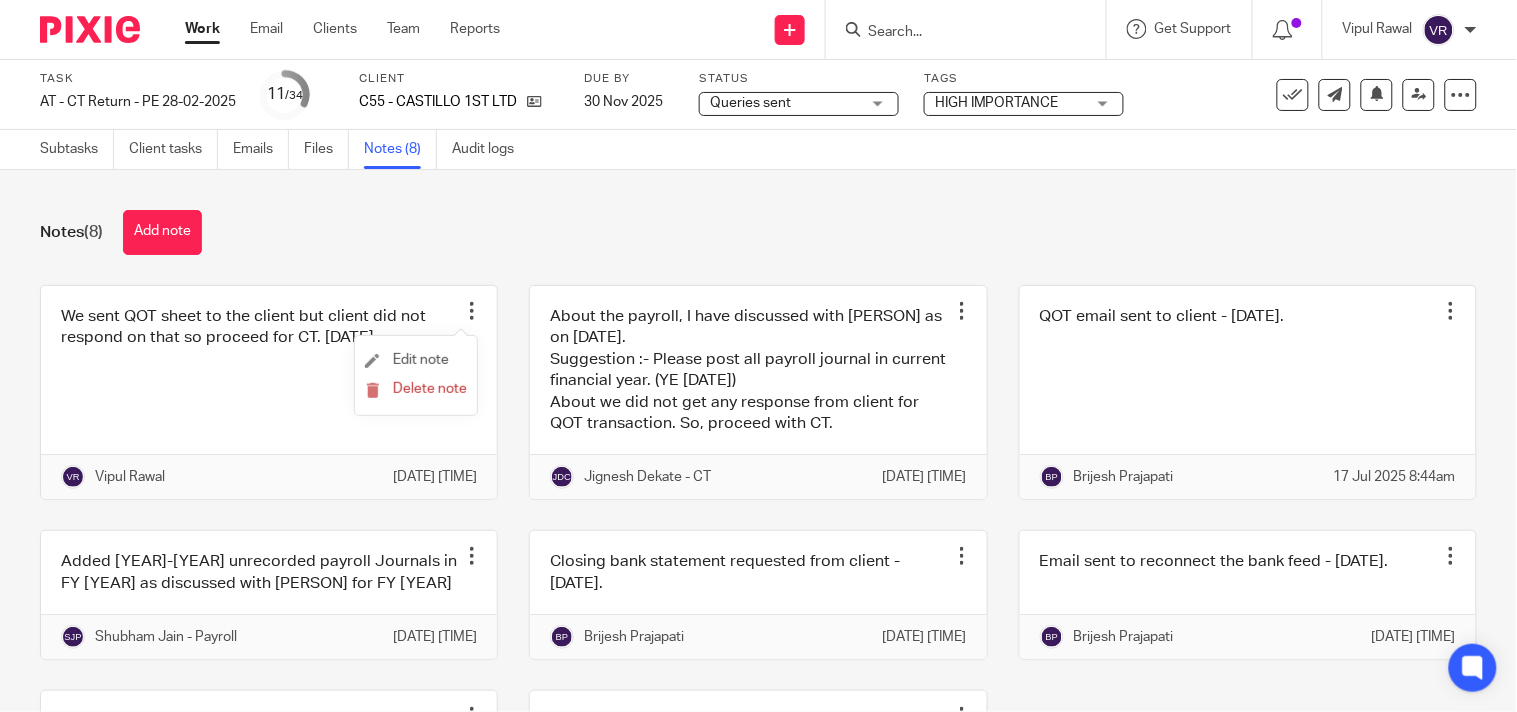 click on "Edit note" at bounding box center (416, 361) 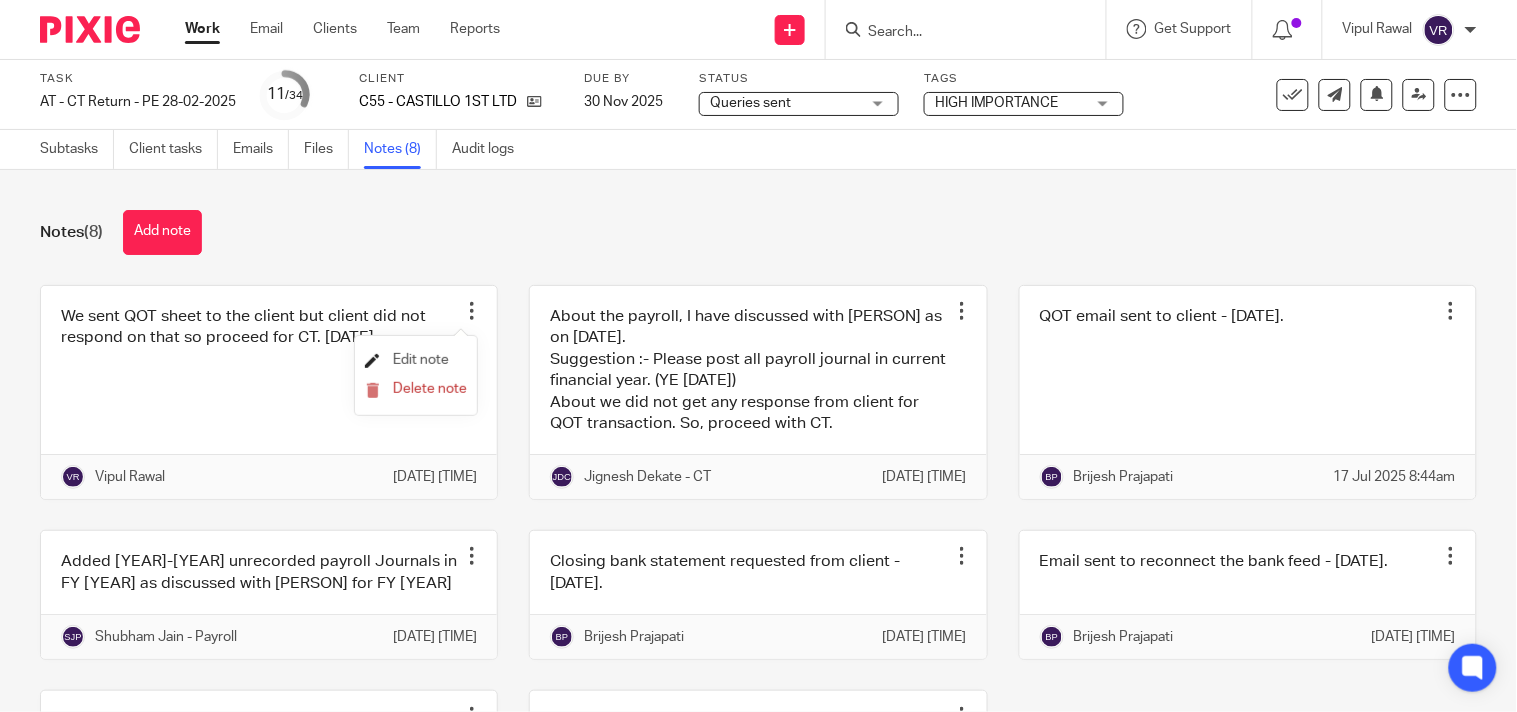 click on "Edit note" at bounding box center (421, 360) 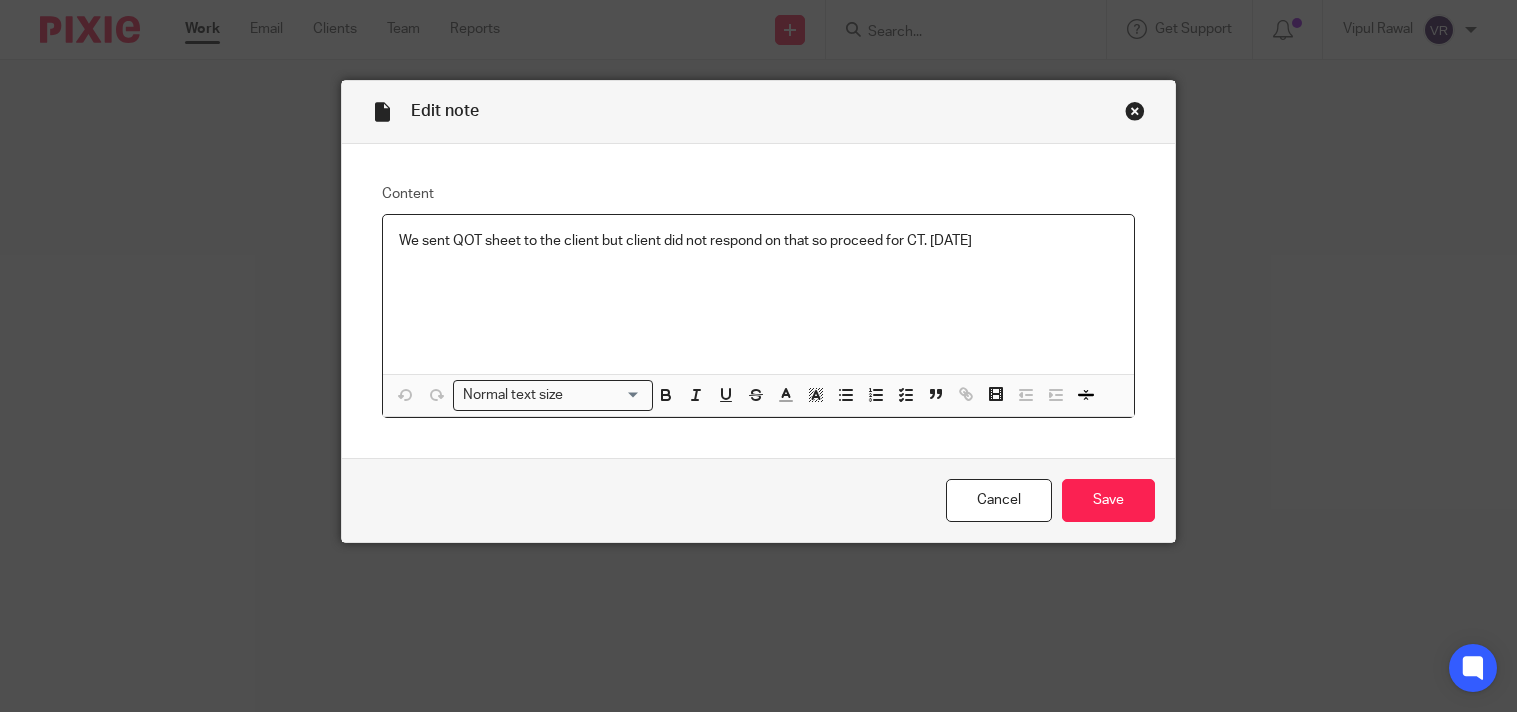 scroll, scrollTop: 0, scrollLeft: 0, axis: both 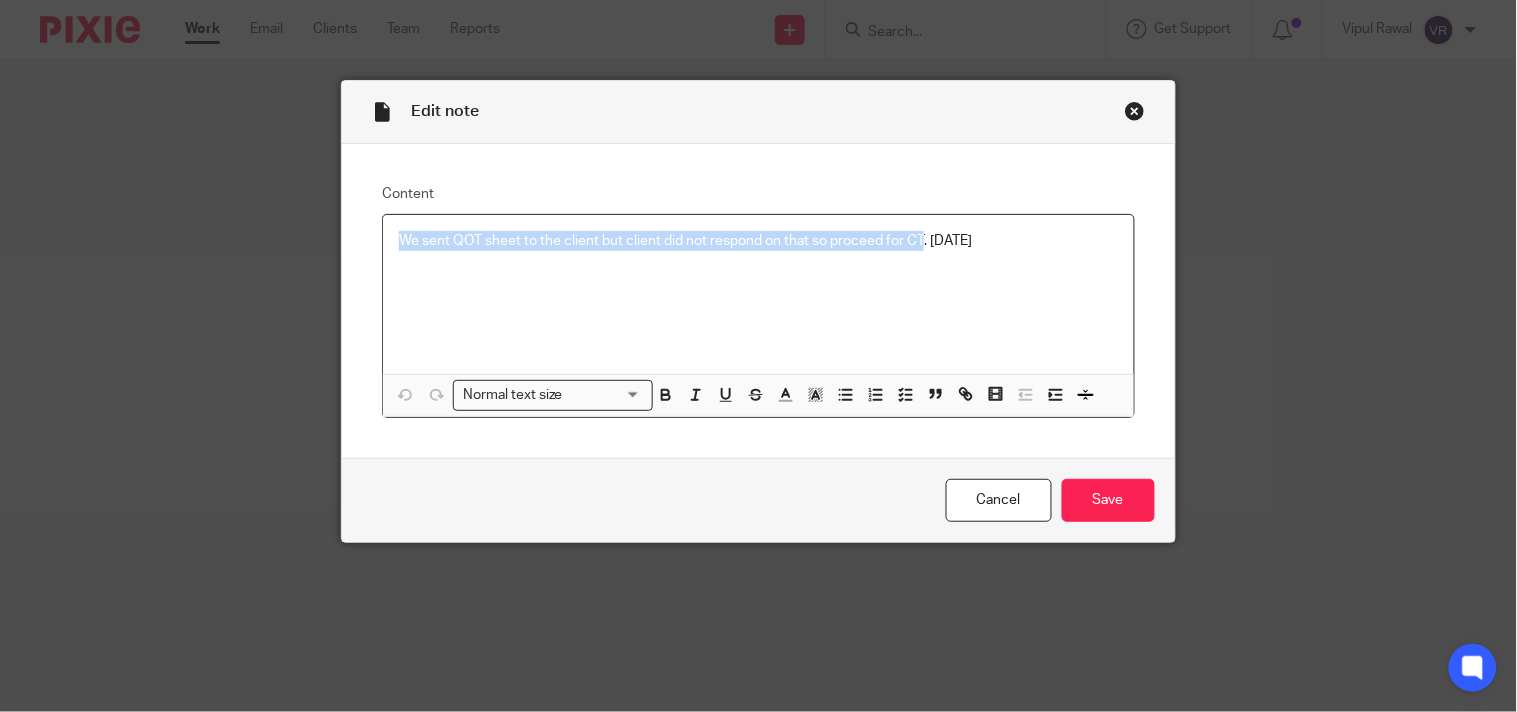 drag, startPoint x: 916, startPoint y: 240, endPoint x: 368, endPoint y: 246, distance: 548.03284 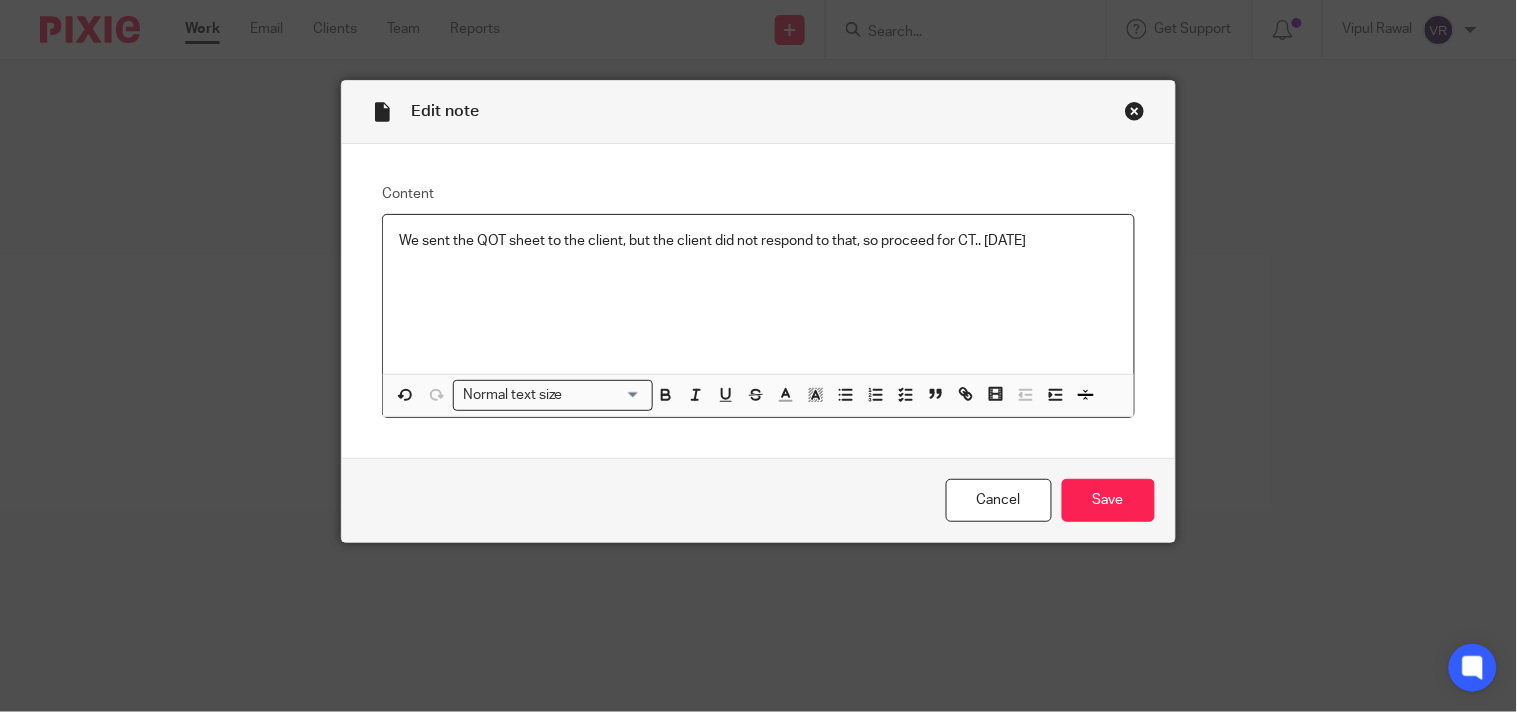 drag, startPoint x: 1061, startPoint y: 241, endPoint x: 332, endPoint y: 241, distance: 729 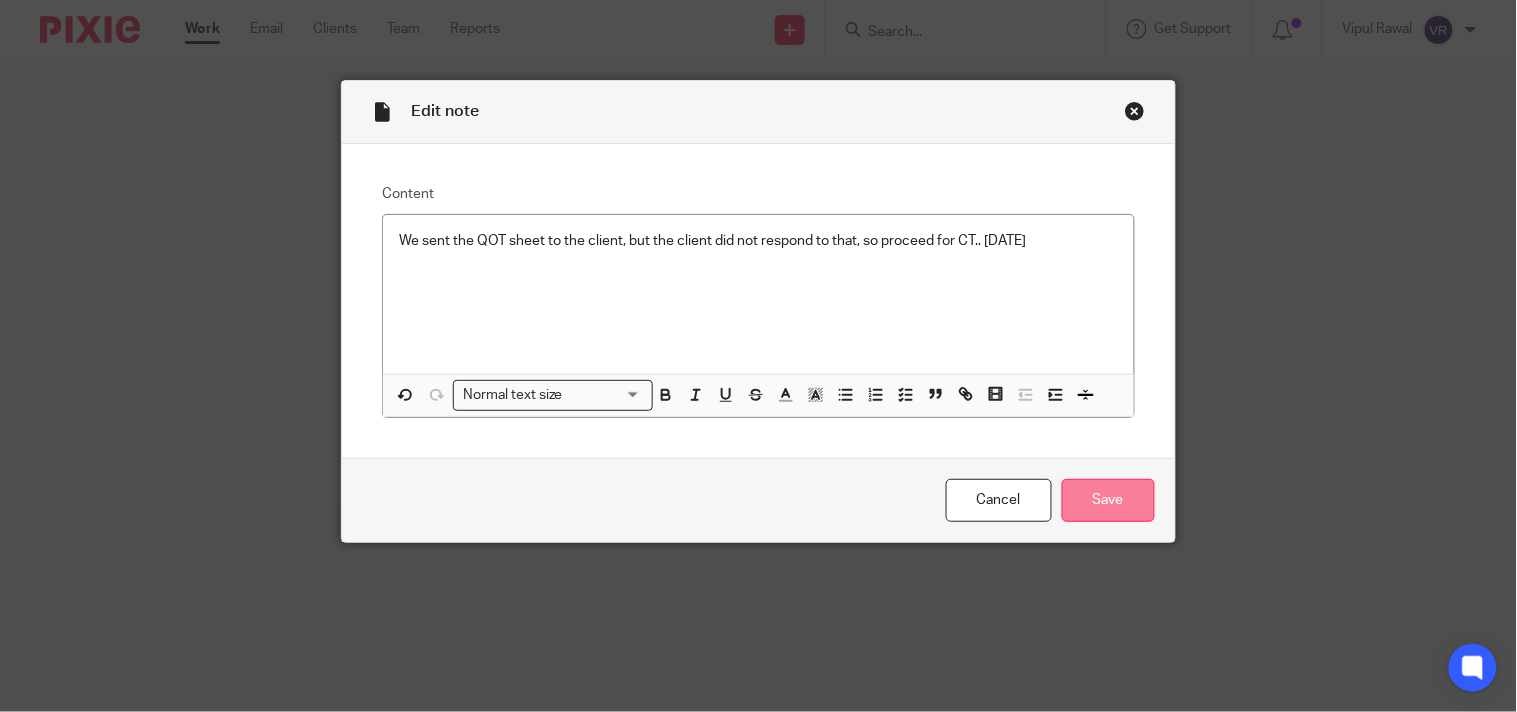 click on "Save" at bounding box center [1108, 500] 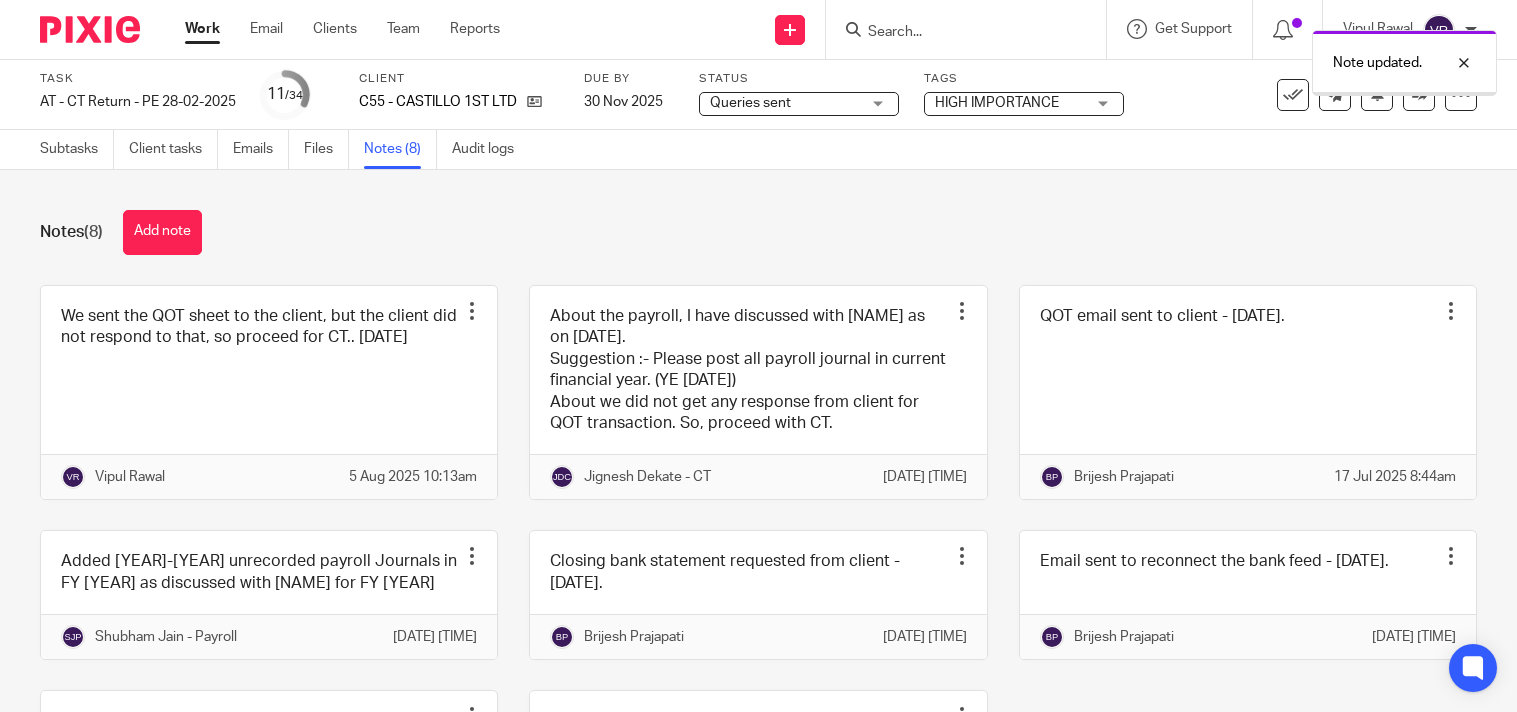 scroll, scrollTop: 0, scrollLeft: 0, axis: both 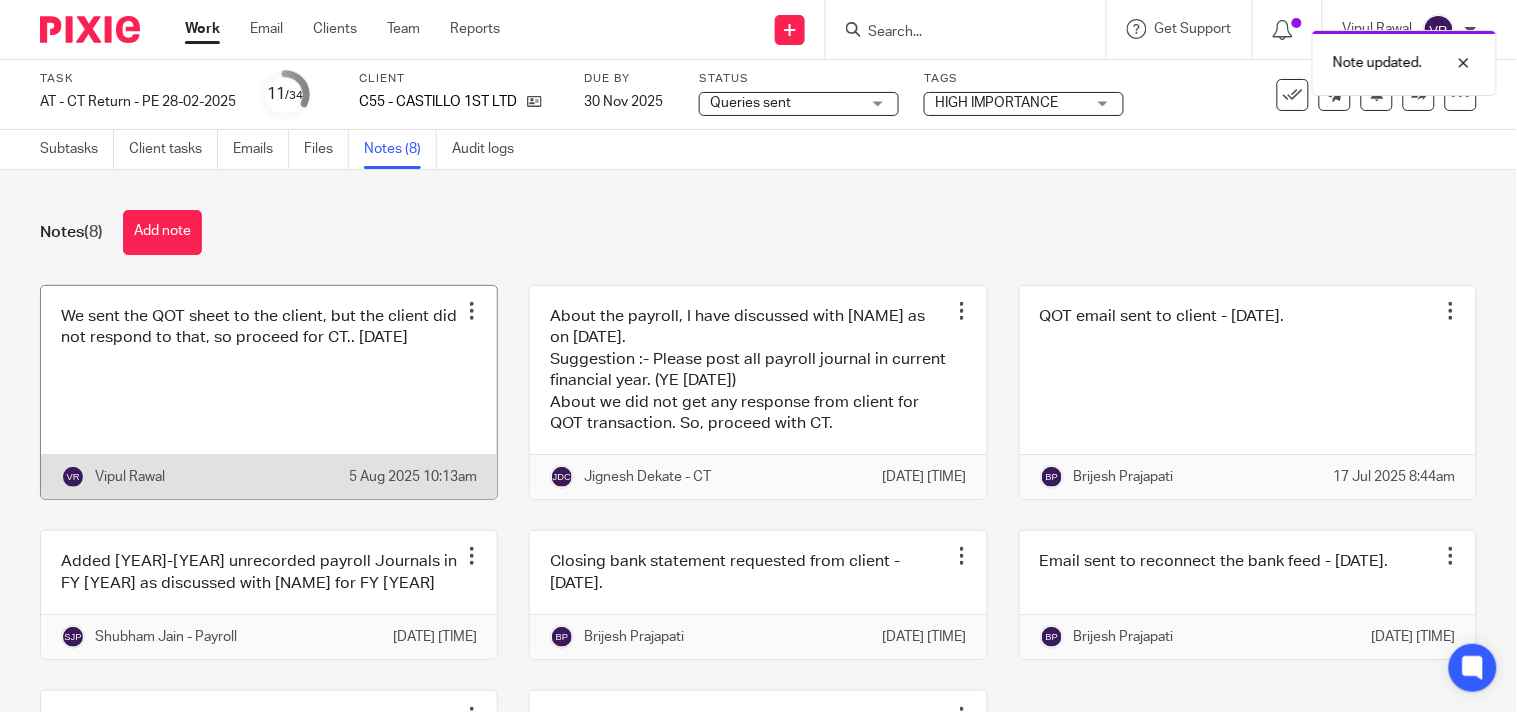 click at bounding box center (472, 311) 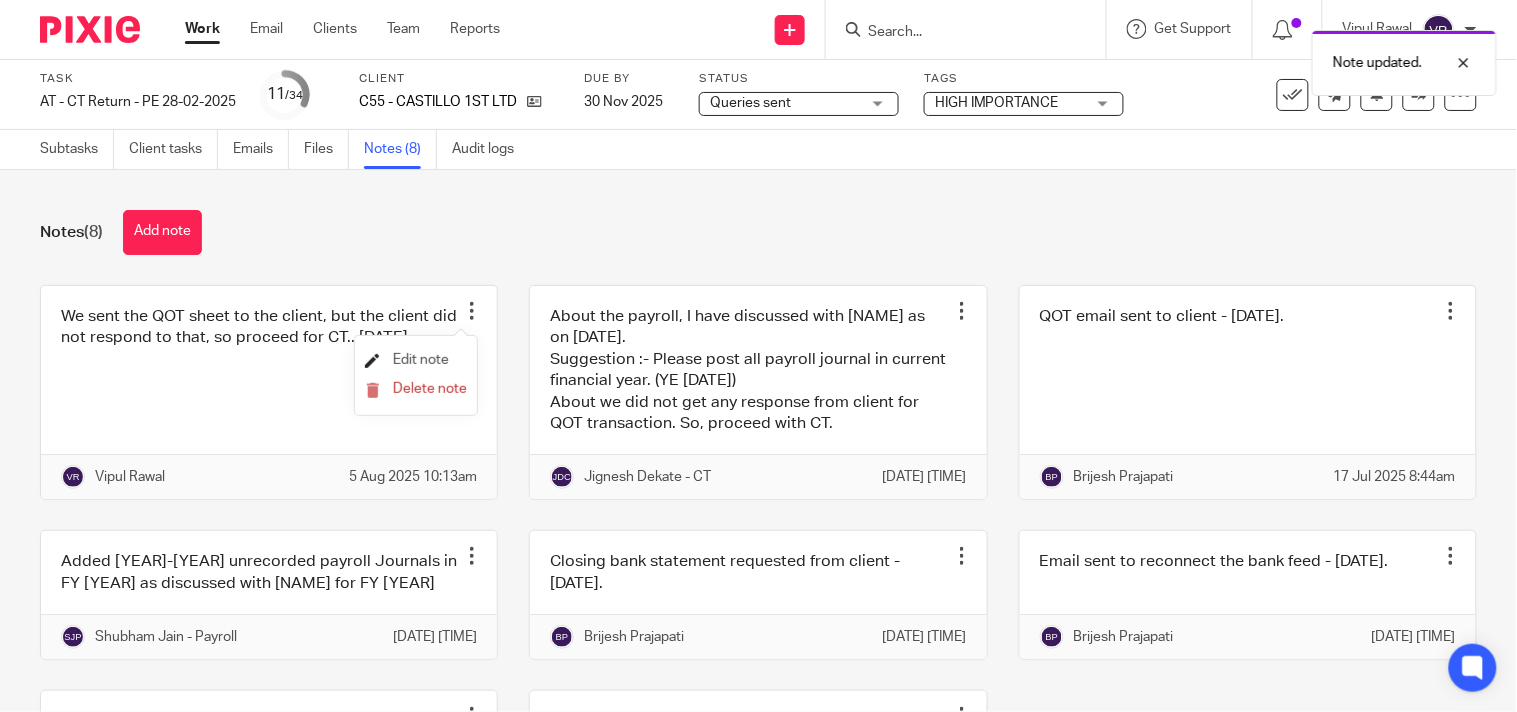 click on "Edit note" at bounding box center [421, 360] 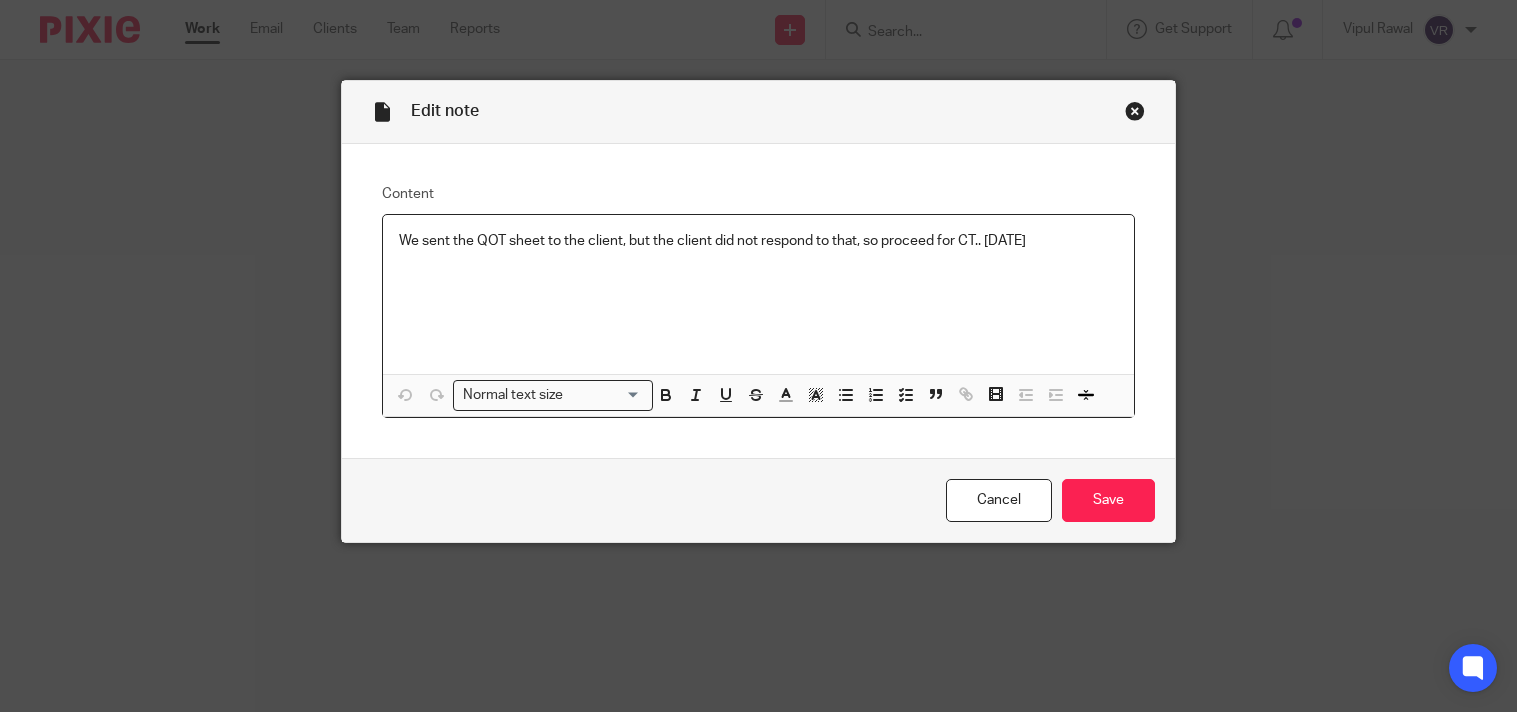 scroll, scrollTop: 0, scrollLeft: 0, axis: both 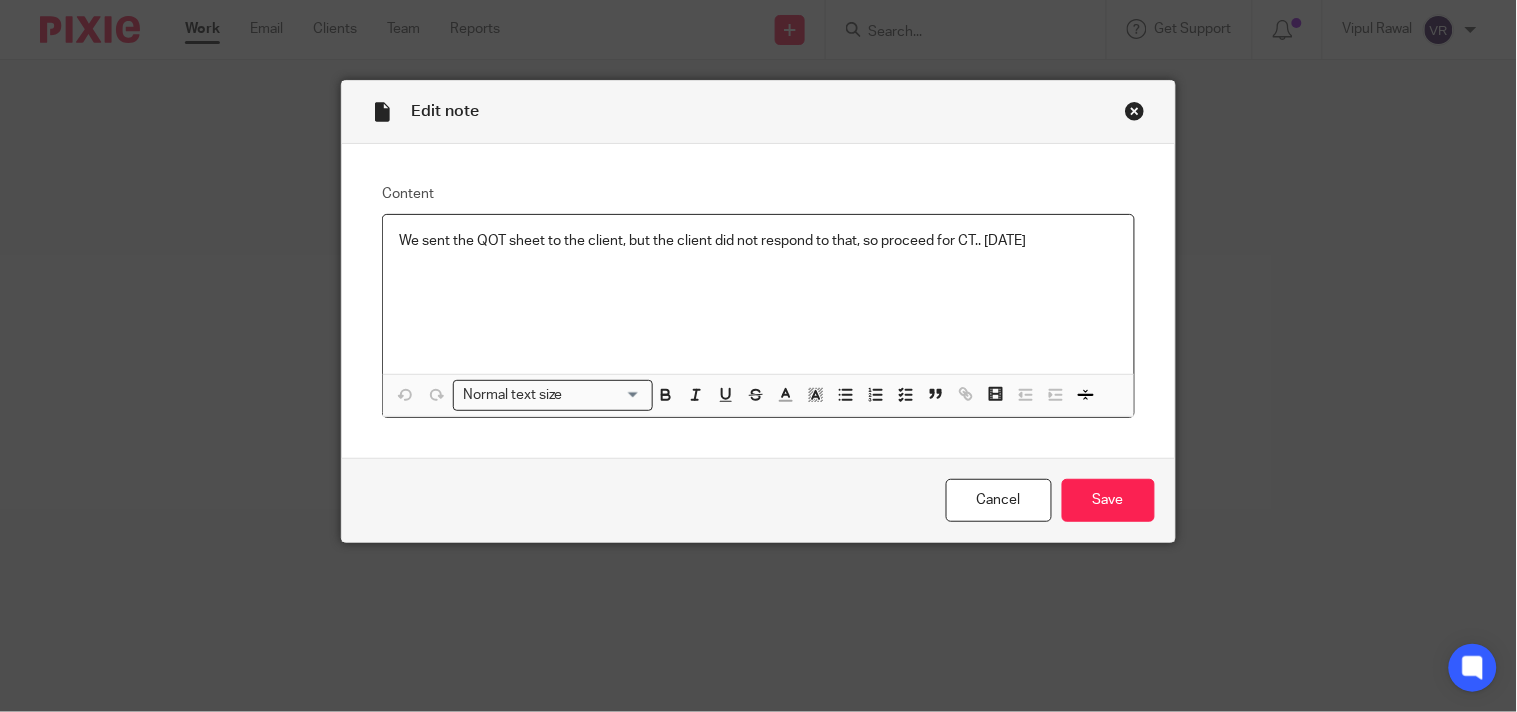 click on "We sent the QOT sheet to the client, but the client did not respond to that, so proceed for CT.. [DATE]" at bounding box center [758, 241] 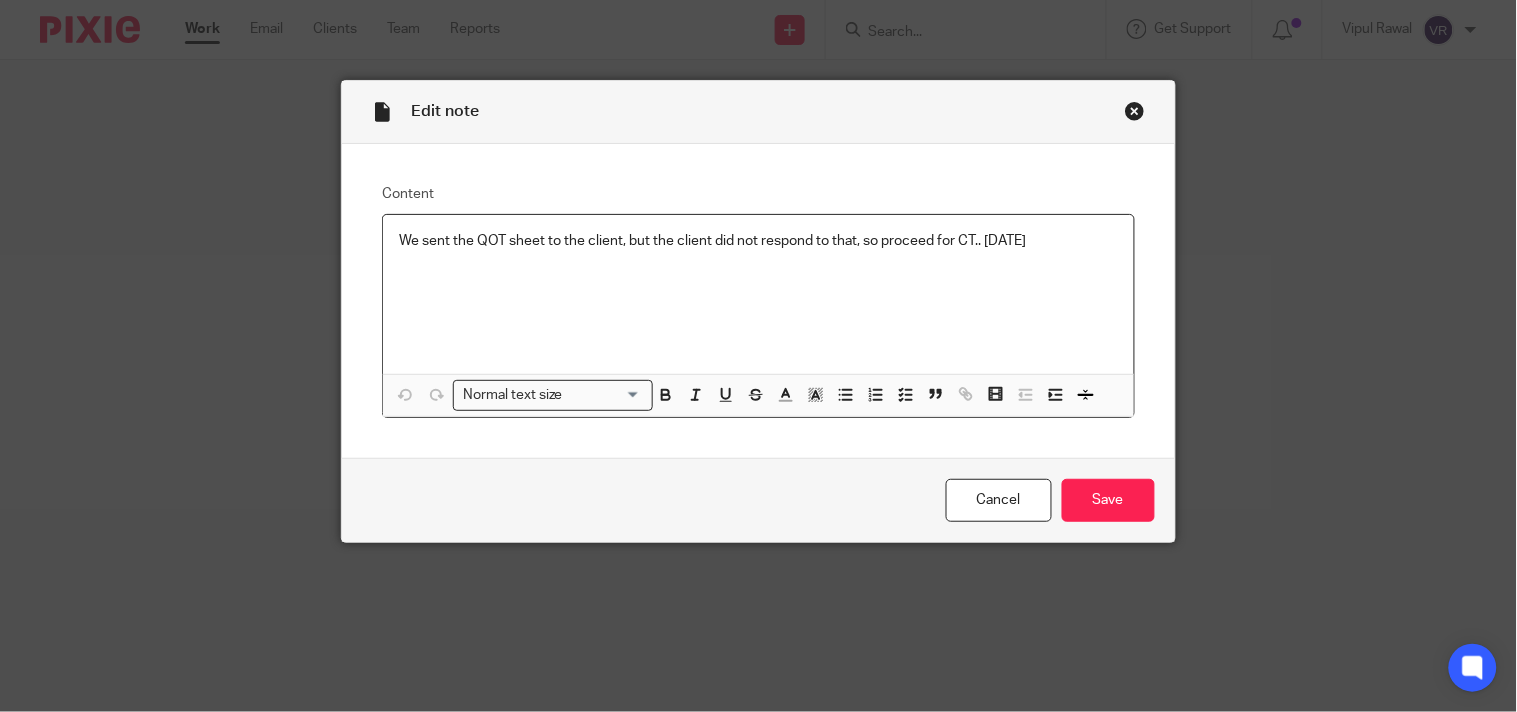 type 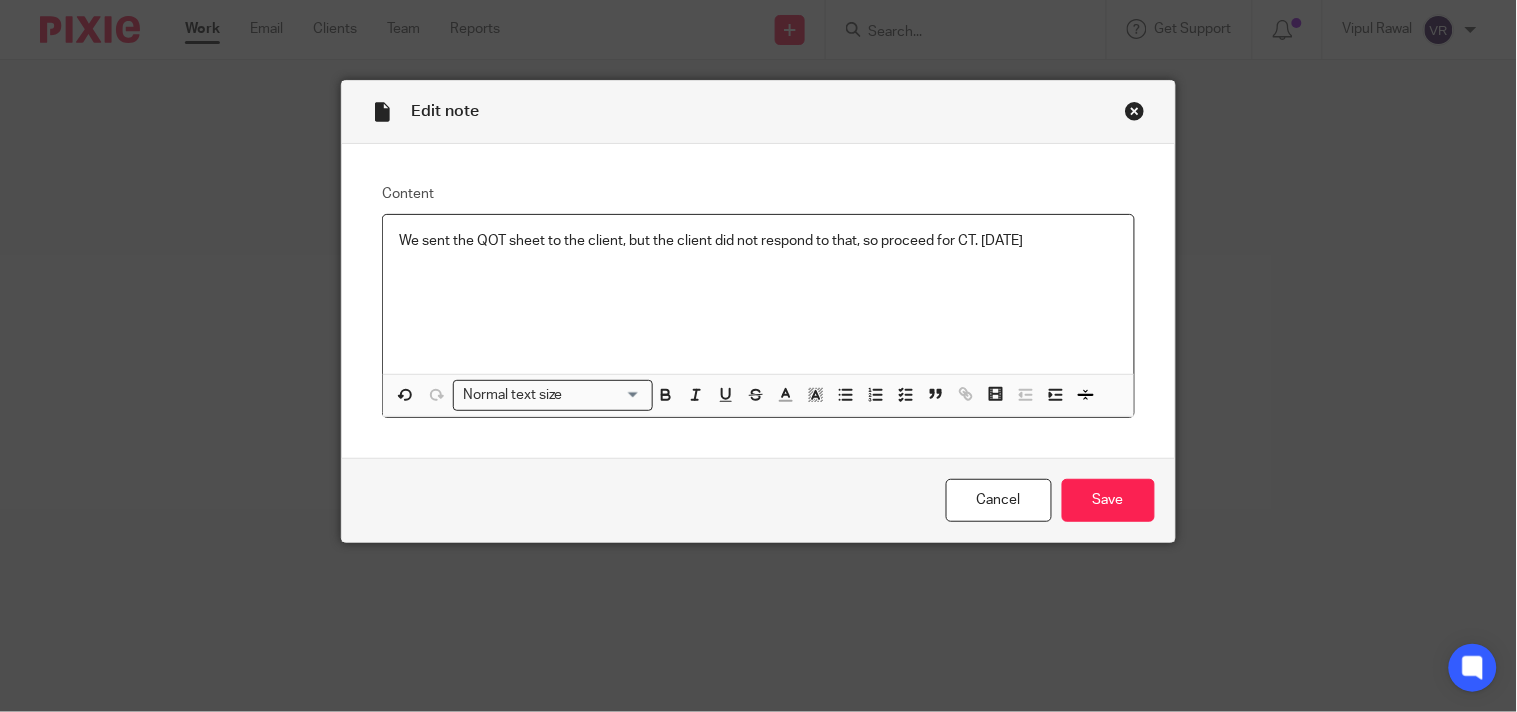 click on "Cancel
Save" at bounding box center (758, 500) 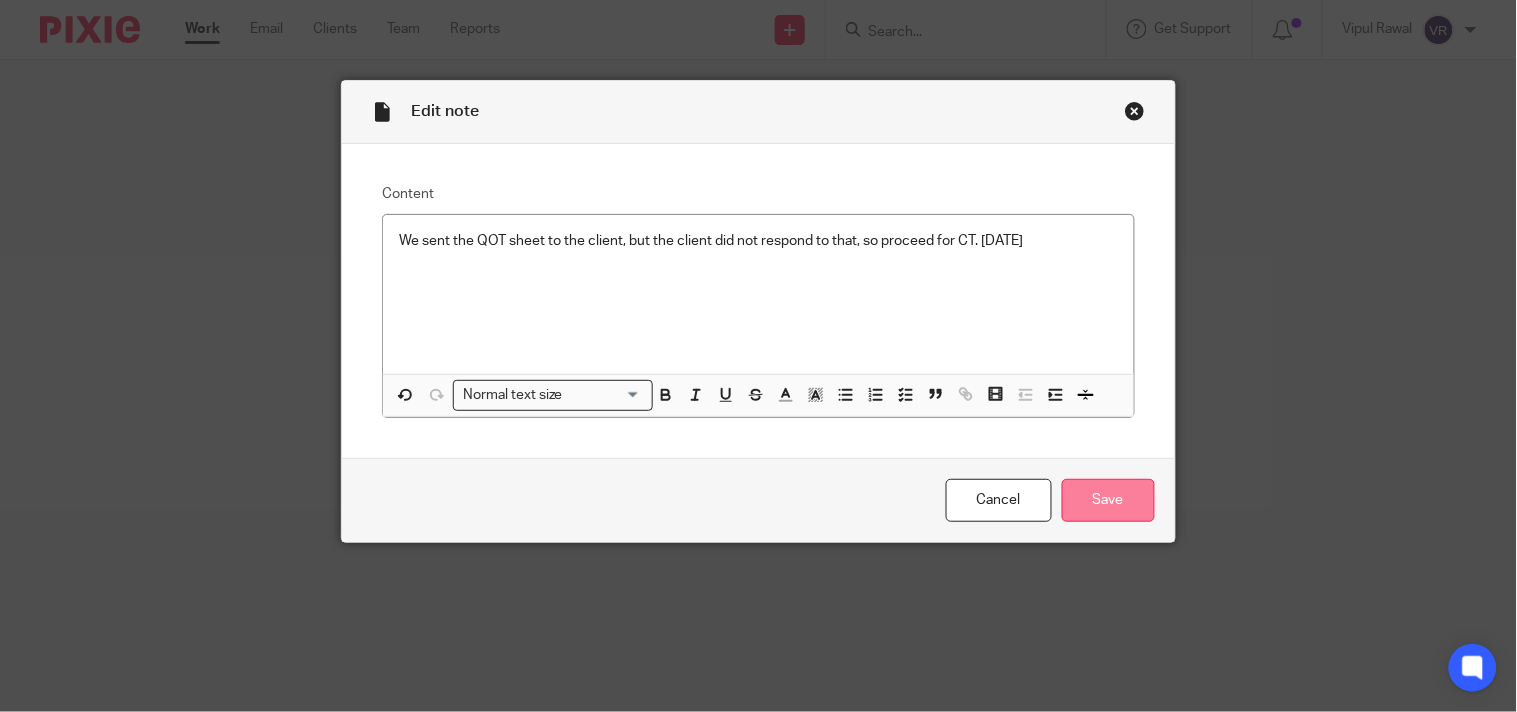 click on "Save" at bounding box center (1108, 500) 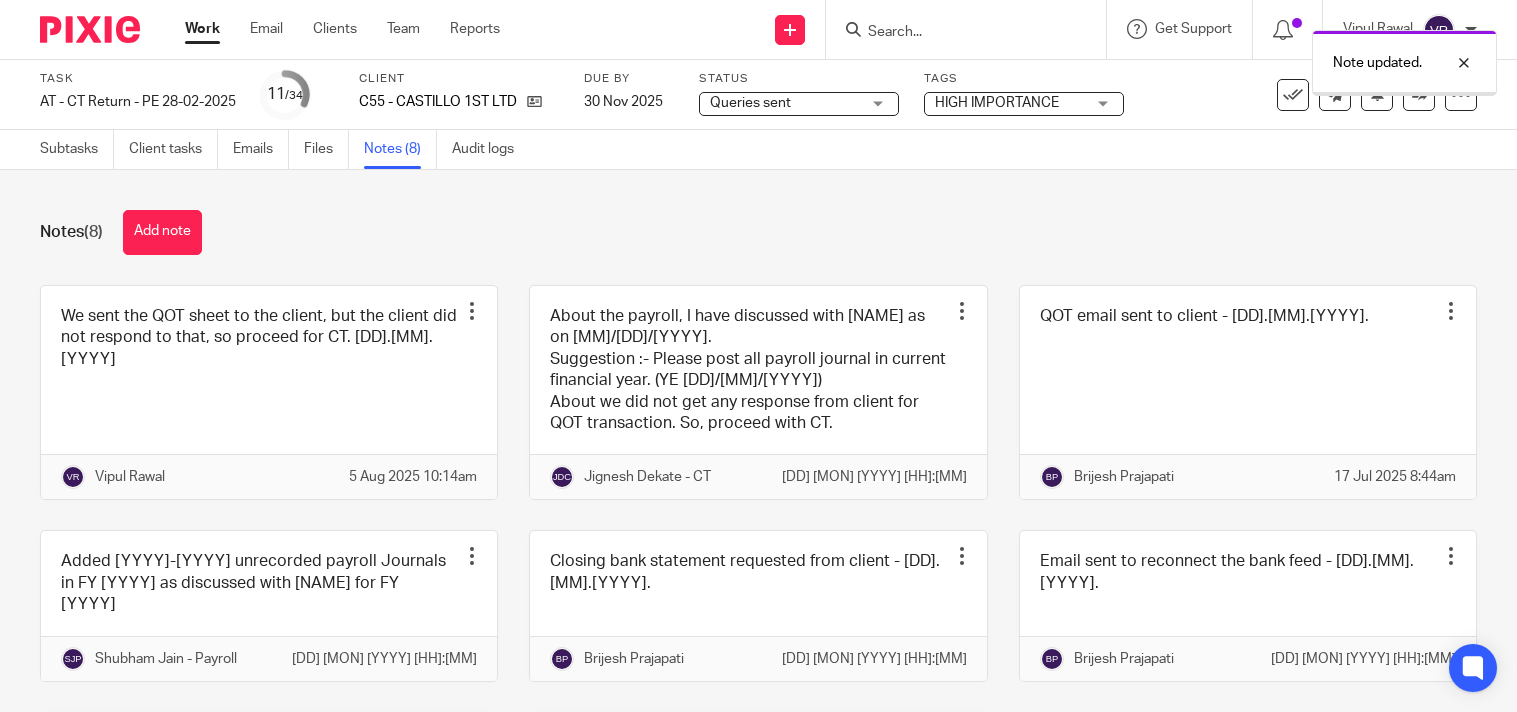 scroll, scrollTop: 0, scrollLeft: 0, axis: both 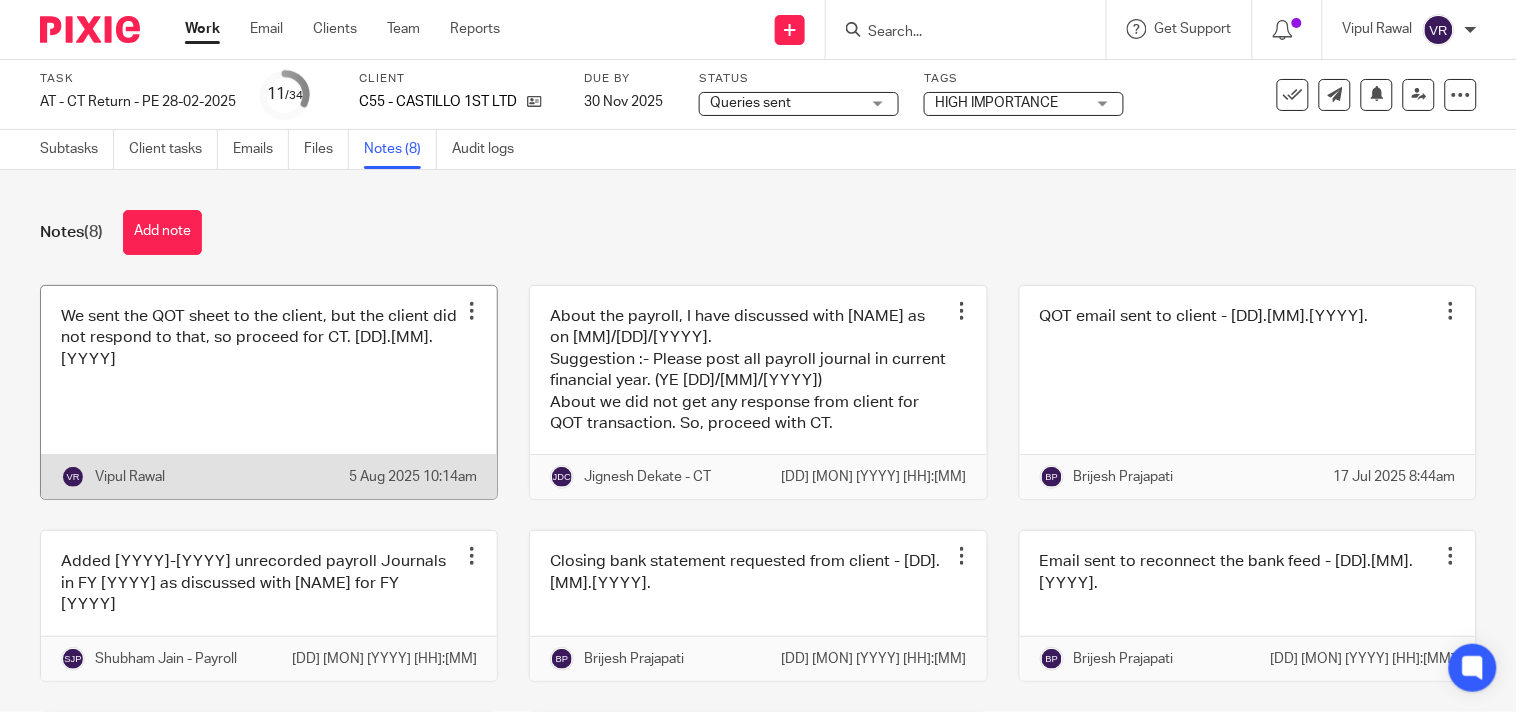 click at bounding box center (472, 311) 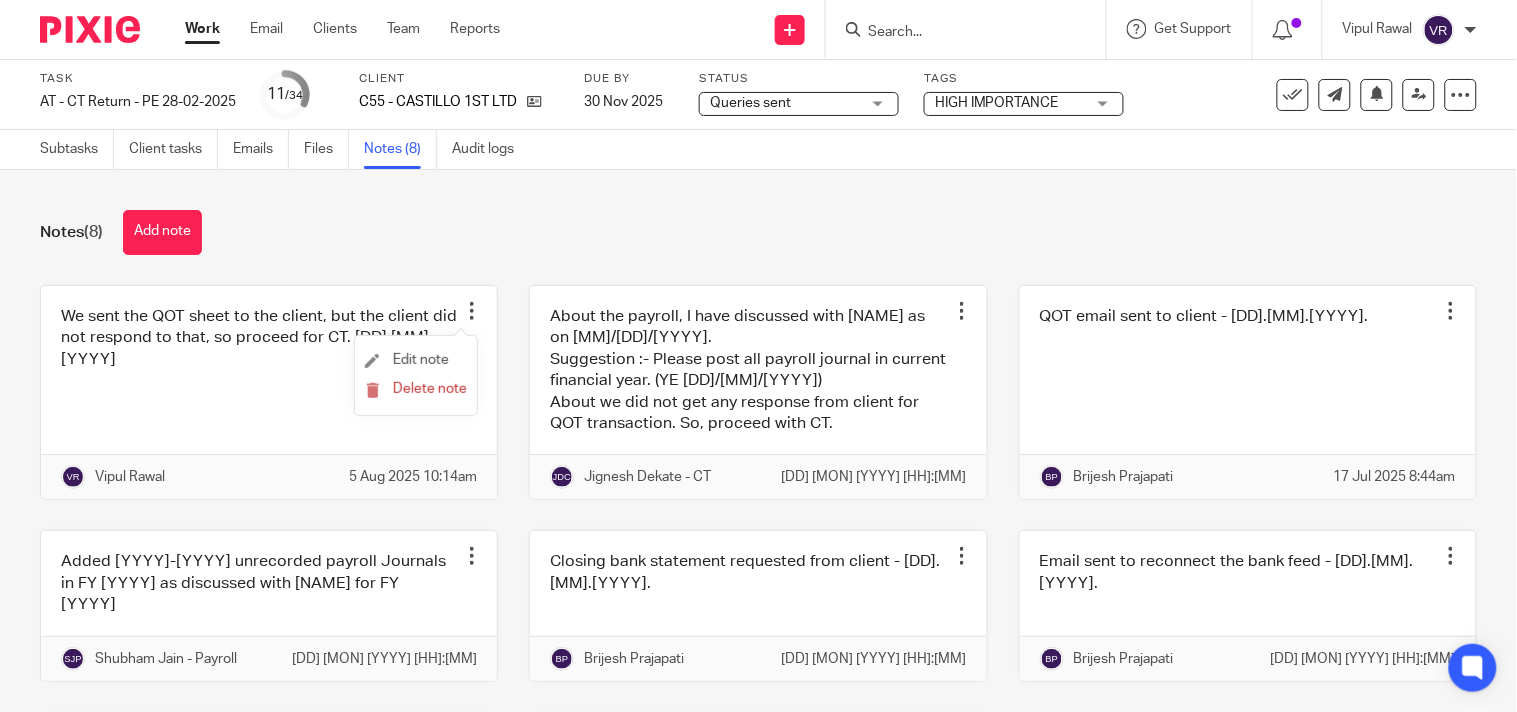 click on "Edit note" at bounding box center [416, 361] 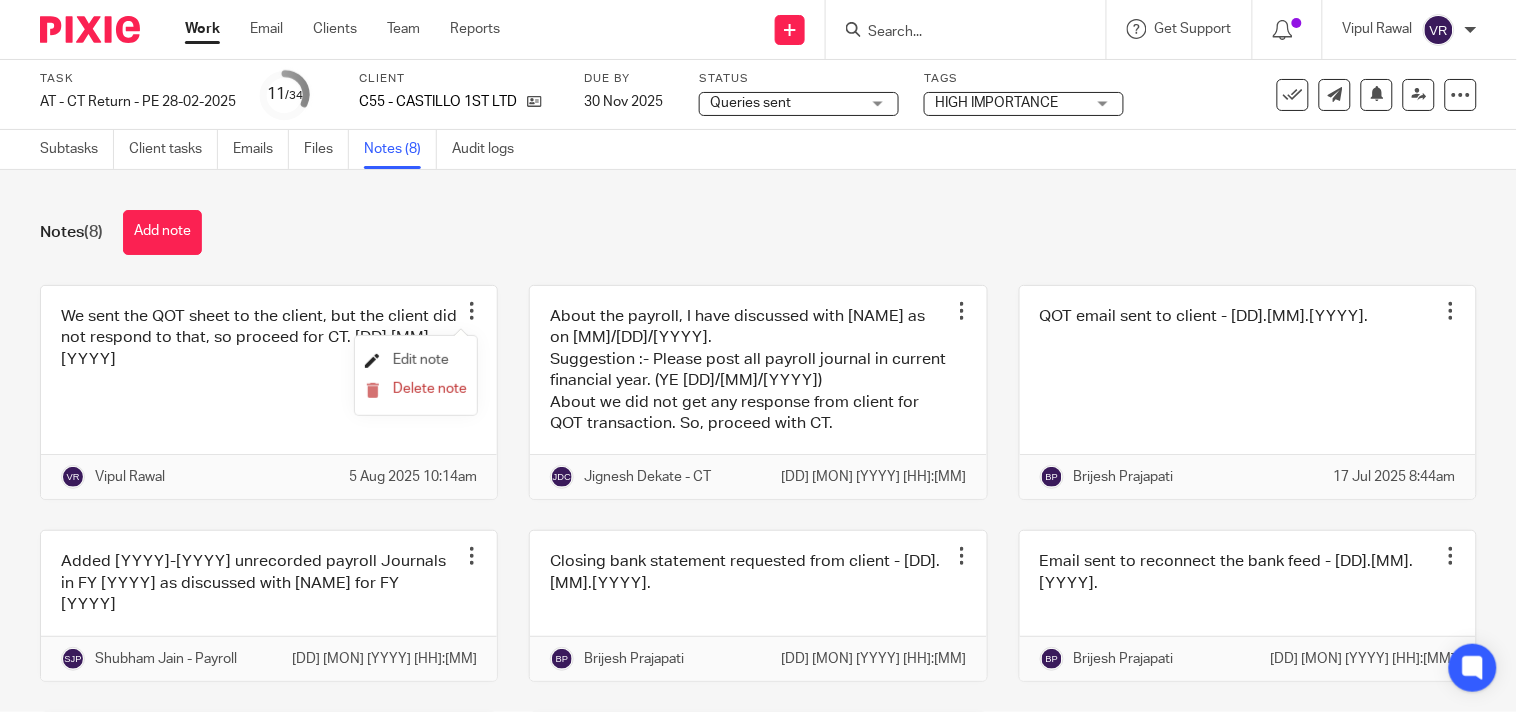 click on "Edit note" at bounding box center [421, 360] 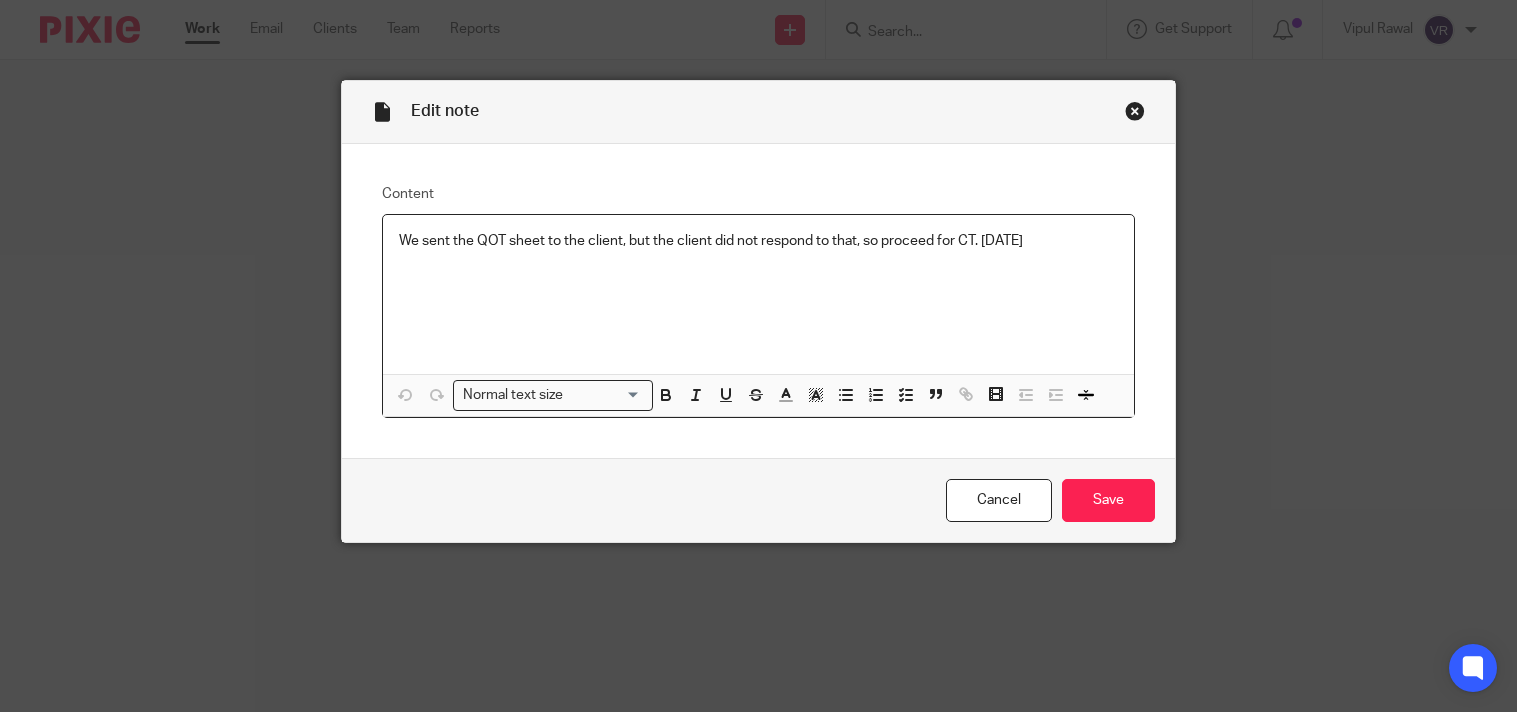 scroll, scrollTop: 0, scrollLeft: 0, axis: both 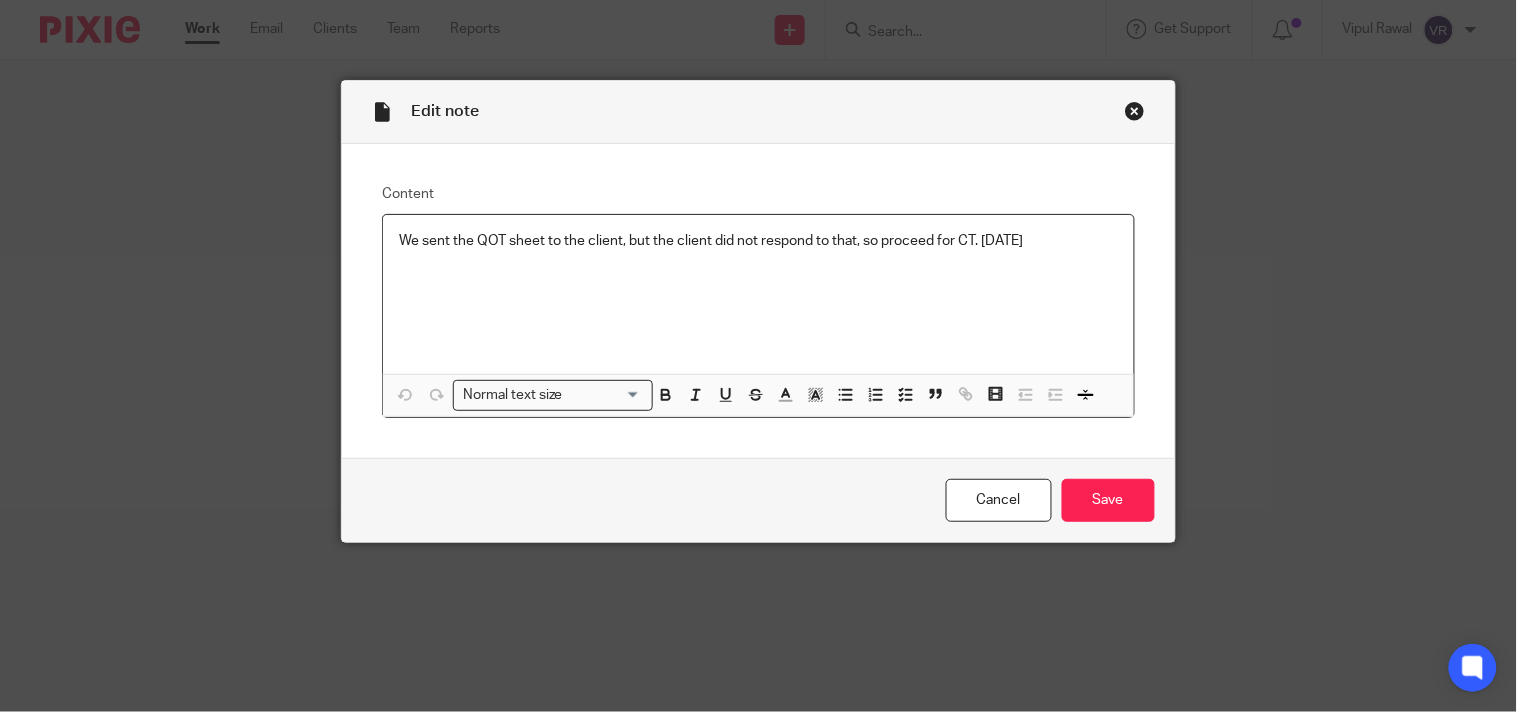 click on "We sent the QOT sheet to the client, but the client did not respond to that, so proceed for CT. [DATE]" at bounding box center [758, 241] 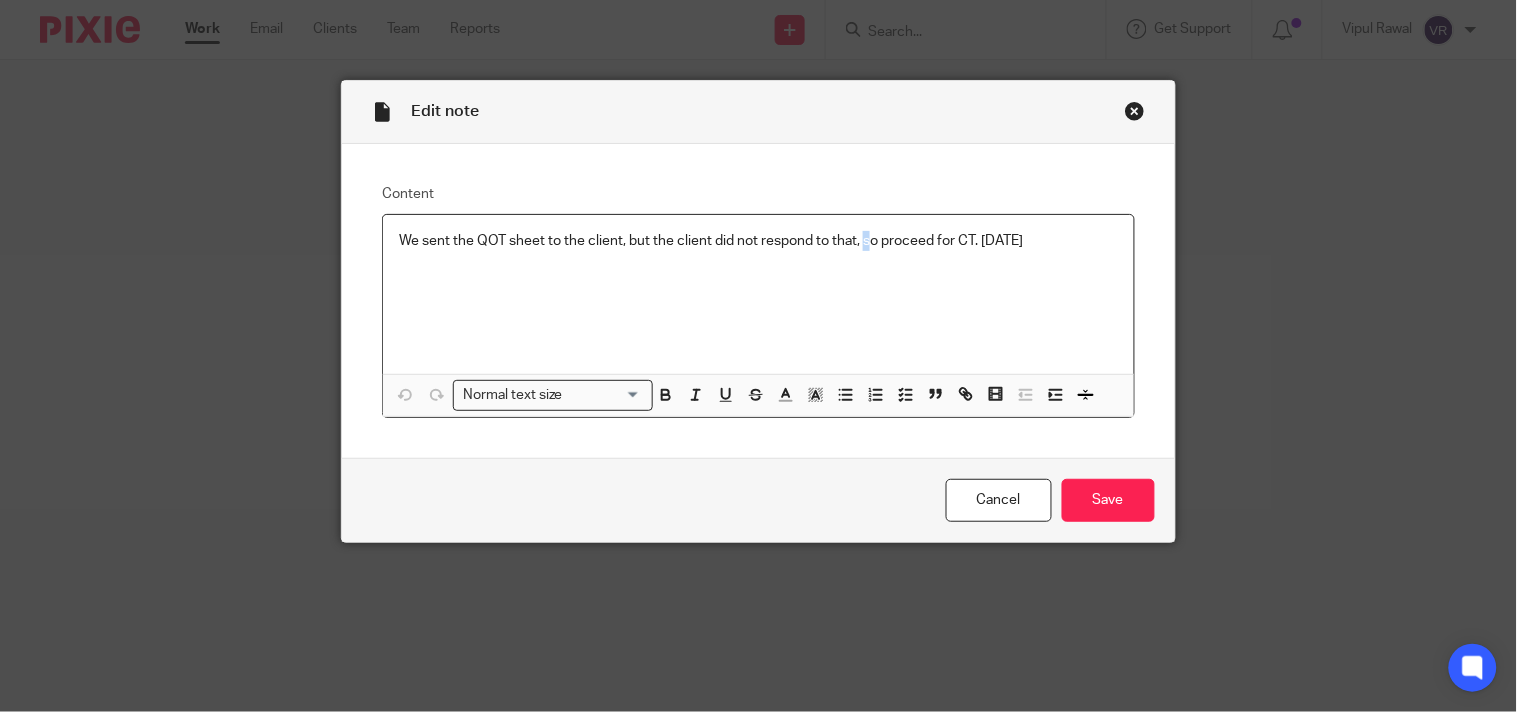 type 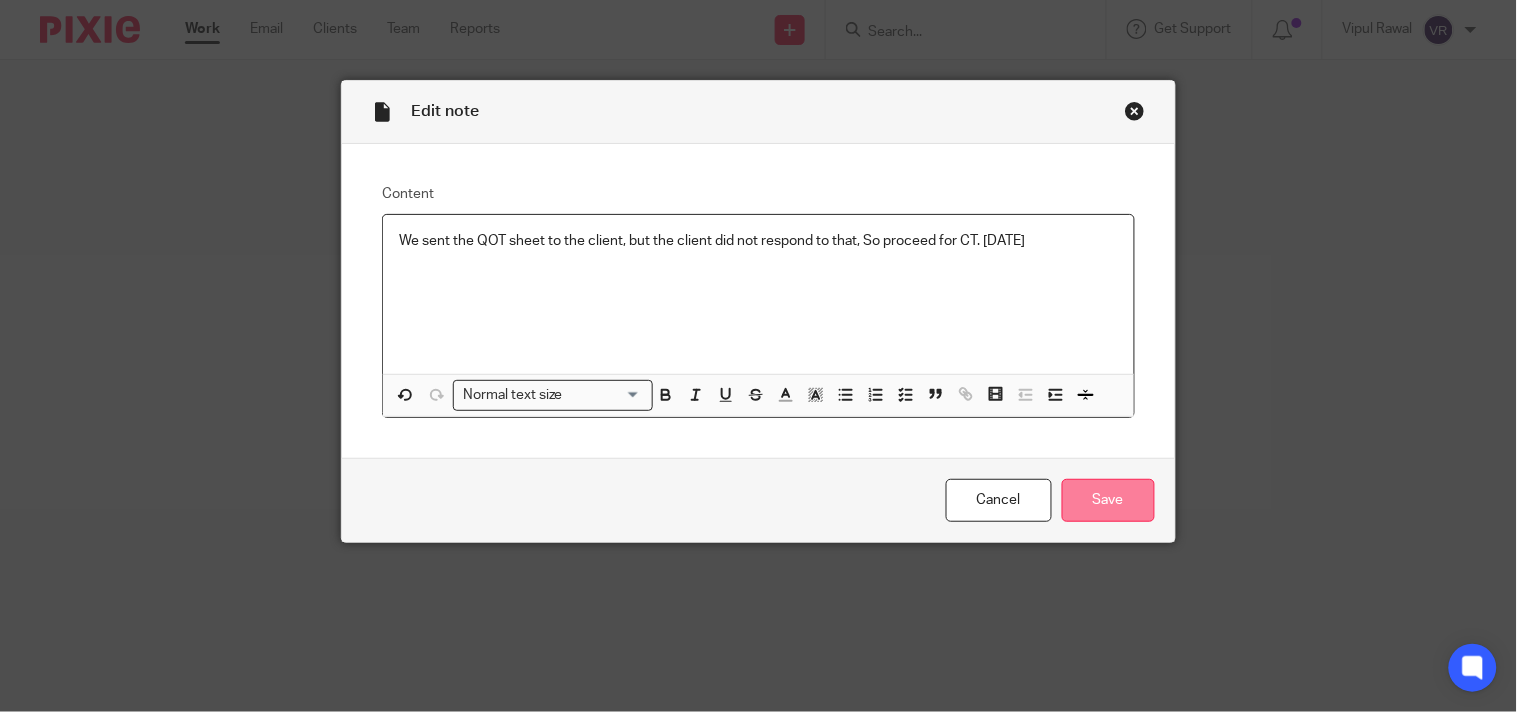 click on "Save" at bounding box center (1108, 500) 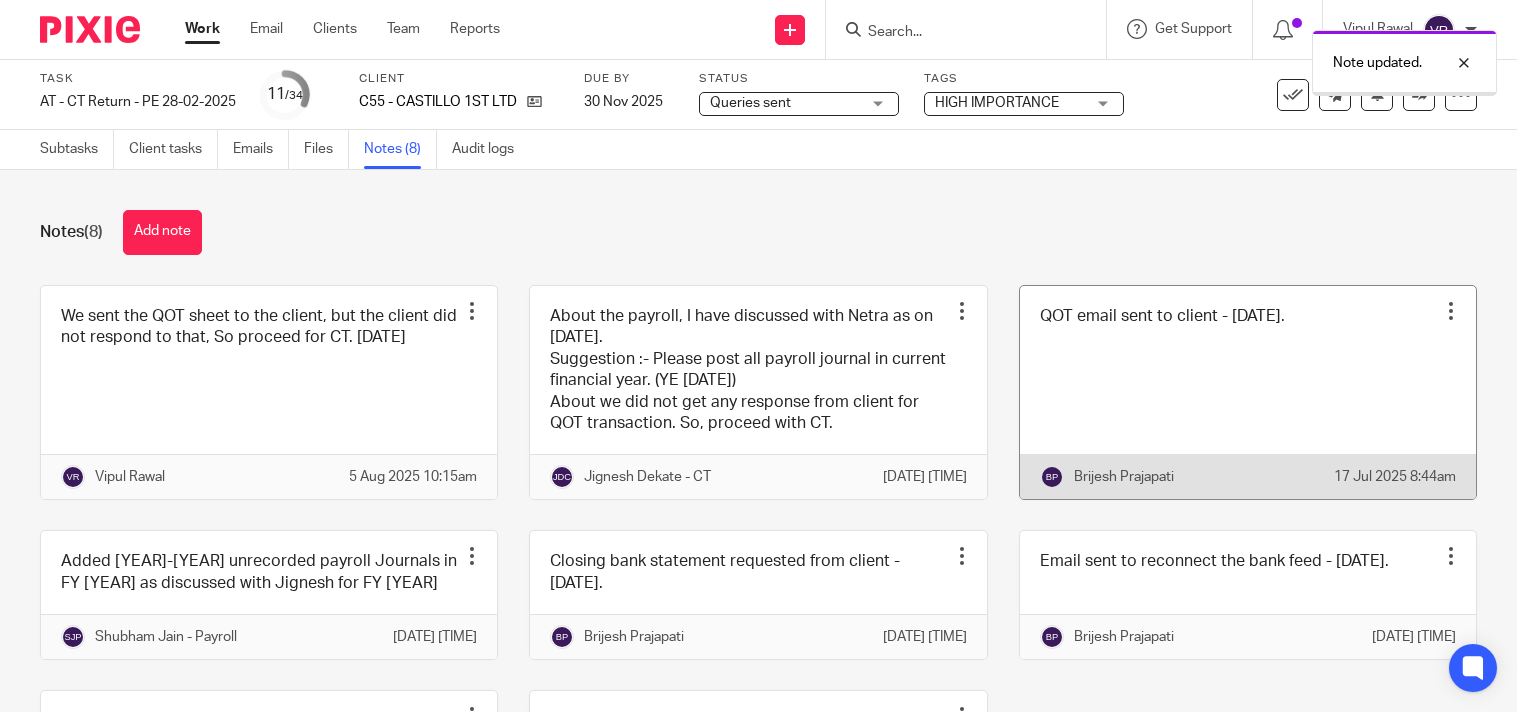 scroll, scrollTop: 0, scrollLeft: 0, axis: both 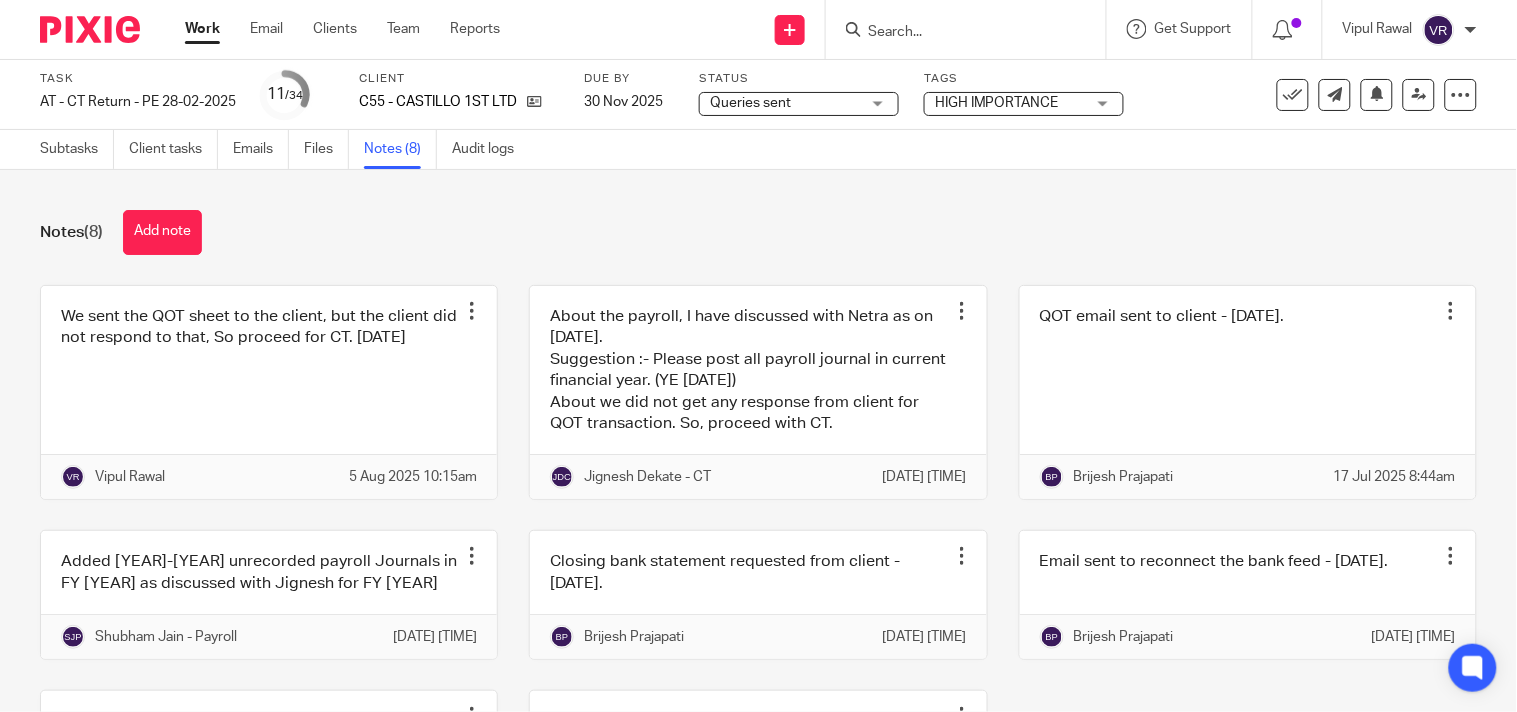 click on "Notes
(8)
Add note" at bounding box center (758, 232) 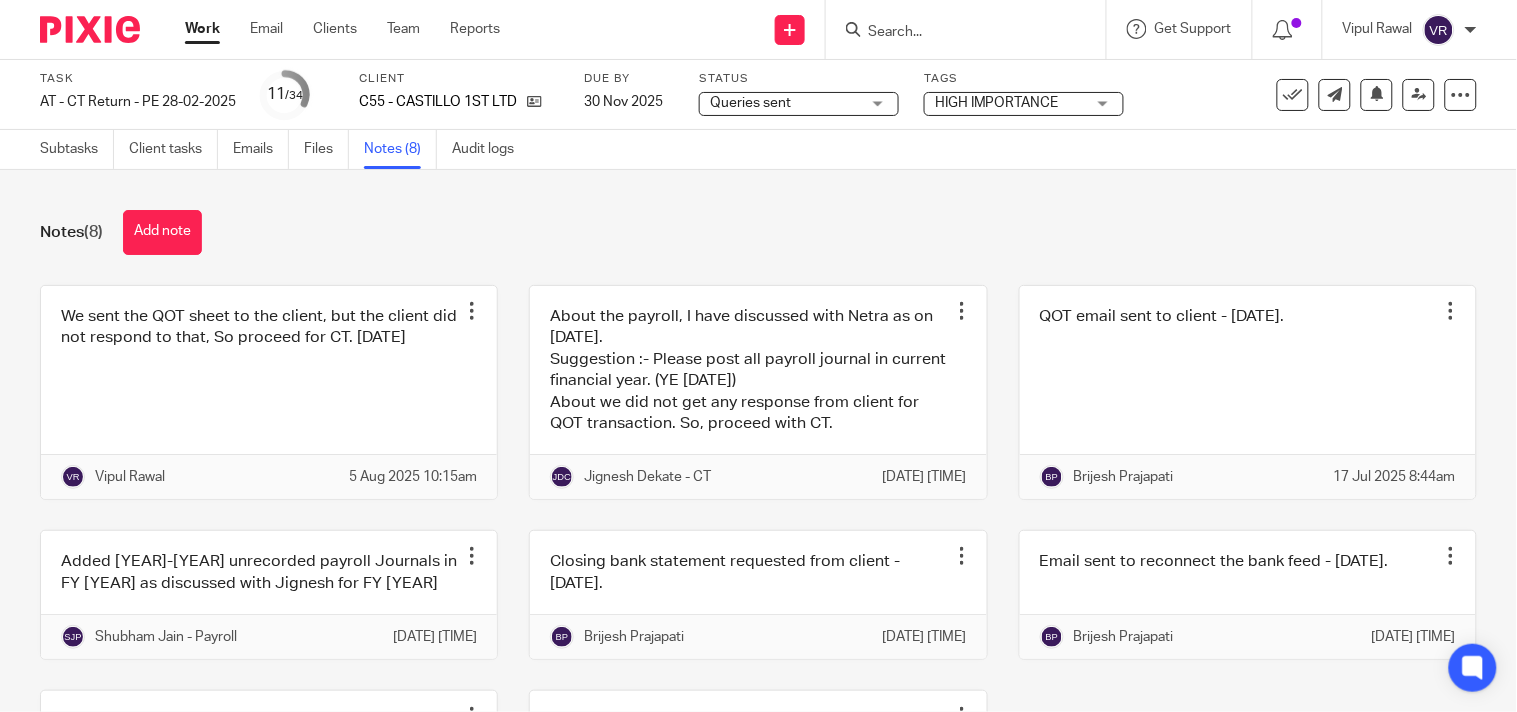 click on "Notes
(8)
Add note
We sent the QOT sheet to the client, but the client did not respond to that, So proceed for CT. [DATE]
Edit note
Delete note
[PERSON]
[DATE] [TIME]
About the payroll, I have discussed with Netra as on [DATE].
Suggestion :- Please post all payroll journal in current financial year. (YE [DATE])
About we did not get any response from client for QOT transaction. So, proceed with CT.
Edit note" at bounding box center [758, 441] 